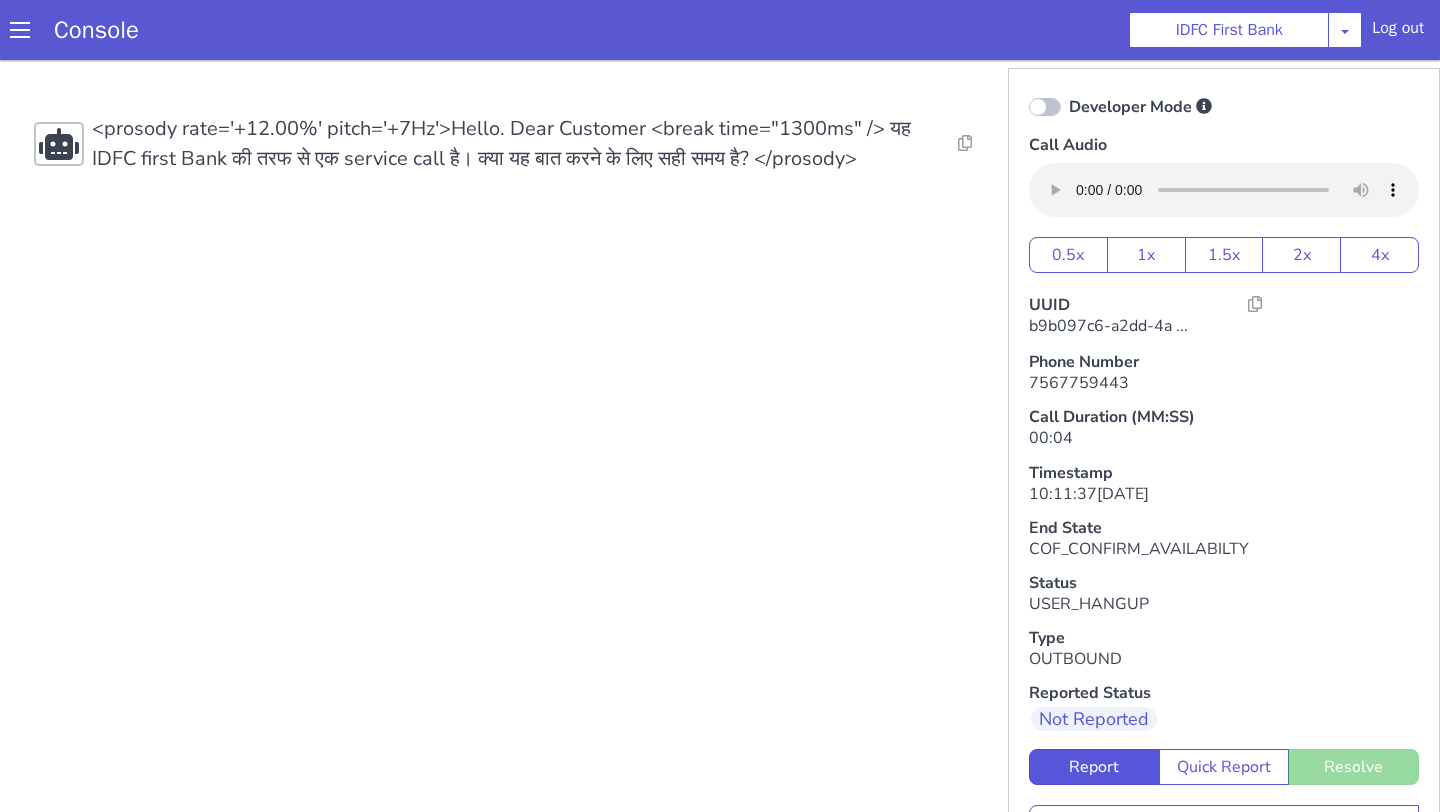 scroll, scrollTop: 0, scrollLeft: 0, axis: both 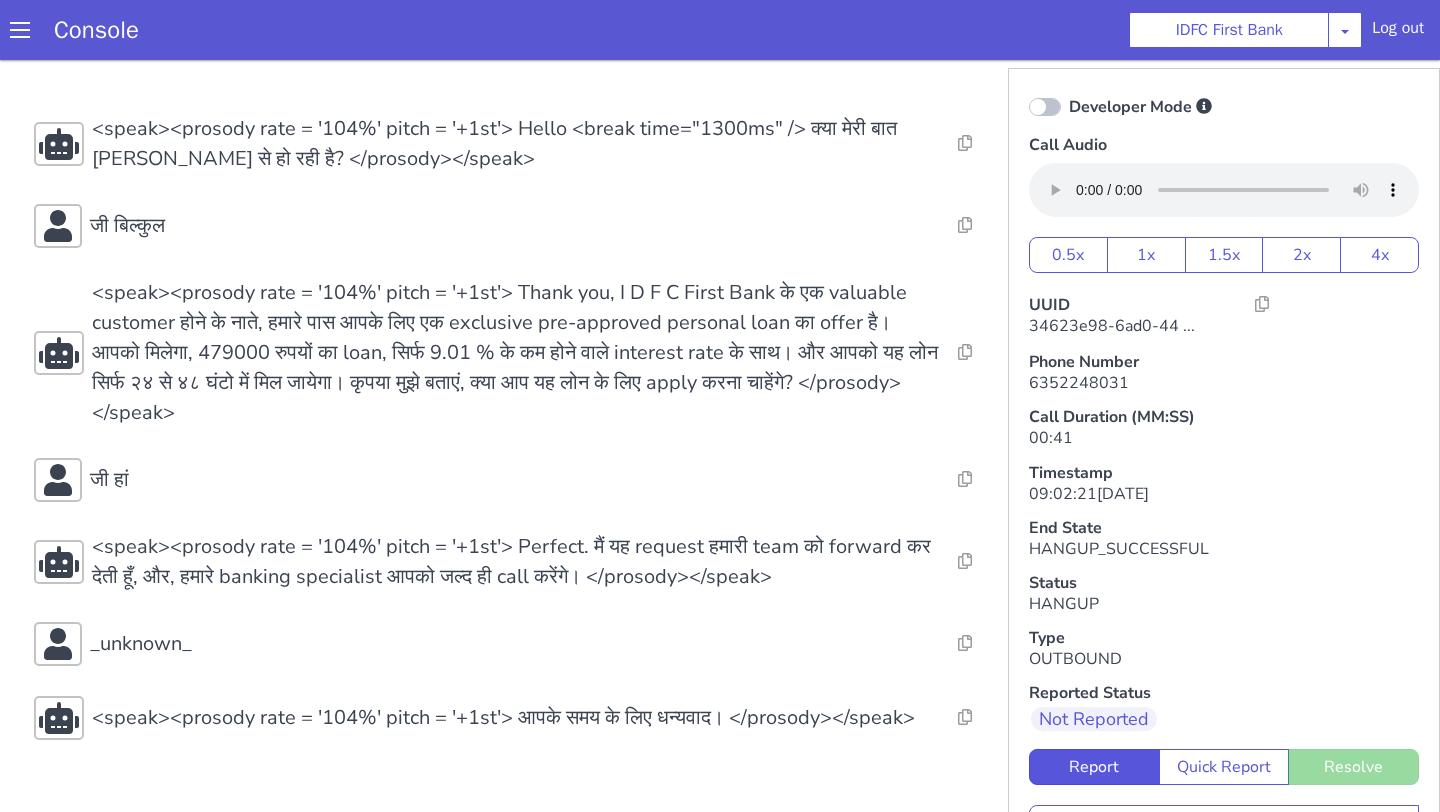 click on "Console IDFC First Bank AO Smith Airtel DTH Pilot Airtel POC Alice Blue NT Aliceblue American Finance - US Apollo Apollo 24*7 Application - Collections ArchiveClient Auto NPS feedback Avaya Devconnect Axis Axis AMC Axis Outbound BAGIC BALIC BALIC Old 2 [PERSON_NAME] Autofinance [PERSON_NAME] Demo Barbeque Nation Buy Now Pay Later Cars24 Cashe Central Bank of [GEOGRAPHIC_DATA] [PERSON_NAME] Cholamandalam Finance Consumer Durables Coverfox Covid19 Helpline Credgenics CreditMate DPDzero DUMMY Data collection Demo - Collections Dish TV E2E_VB_PAMS_India ERCM Emeritus Eureka Forbes - LQ FFAM360 - US Familiarity Farming_Axis Finaccel Flipkart Flow Templates Fusion Microfinance Giorgos_TestBot Great Learning Grievance Bot HDB Finance HDFC HDFC Ergo HDFC Freedom CC HDFC Life Demo HDFC Securities Hathway Internet Hathway V2 Home Credit IBM IBM Banking Demo ICICI ICICI Bank Outbound ICICI Lombard Persistency ICICI Prudential ICICI securities ICICI_lombard IDFC - Test IDFC First Bank IFFCO Tokio Insurance Iffco [GEOGRAPHIC_DATA] [GEOGRAPHIC_DATA] Kent" at bounding box center [720, 30] 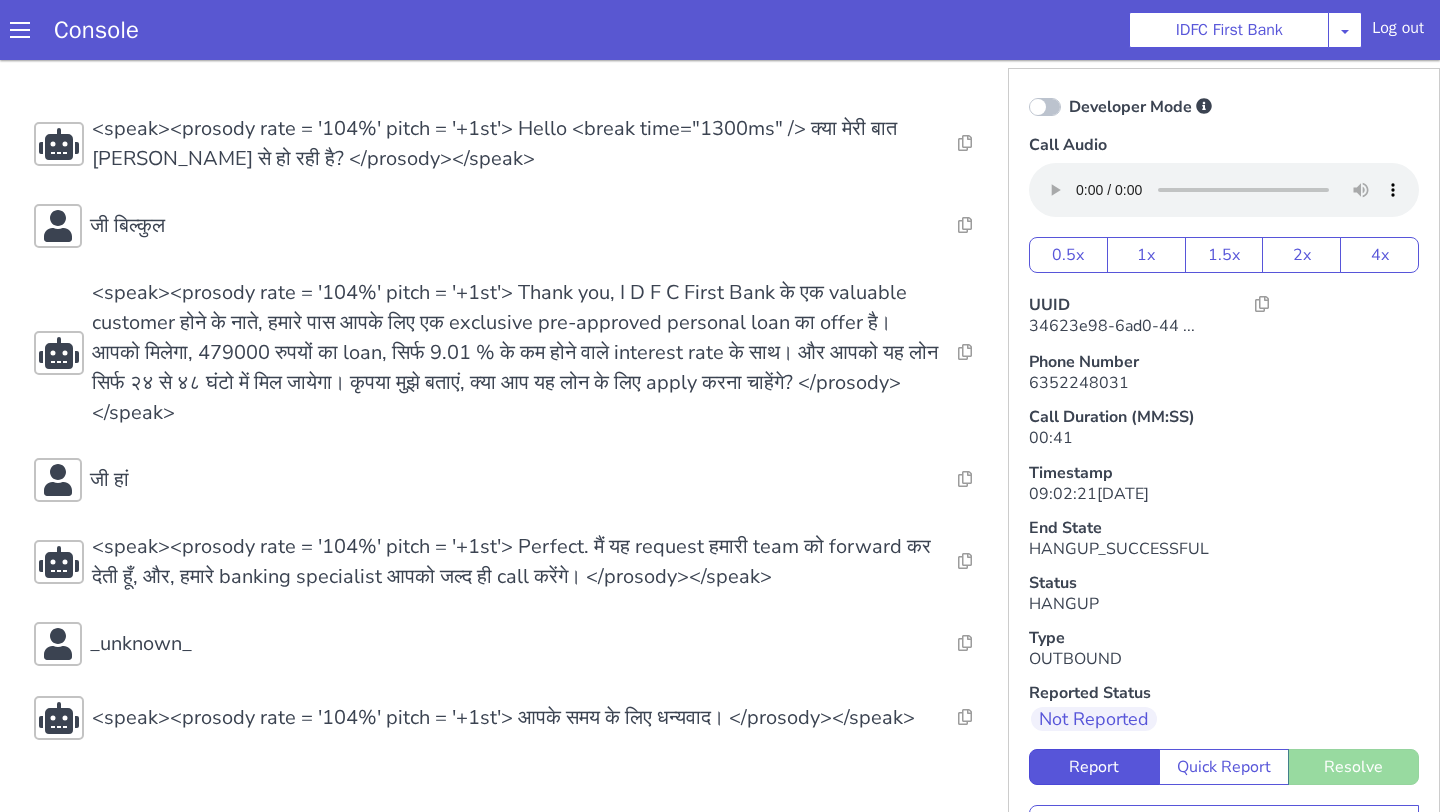 scroll, scrollTop: 6, scrollLeft: 0, axis: vertical 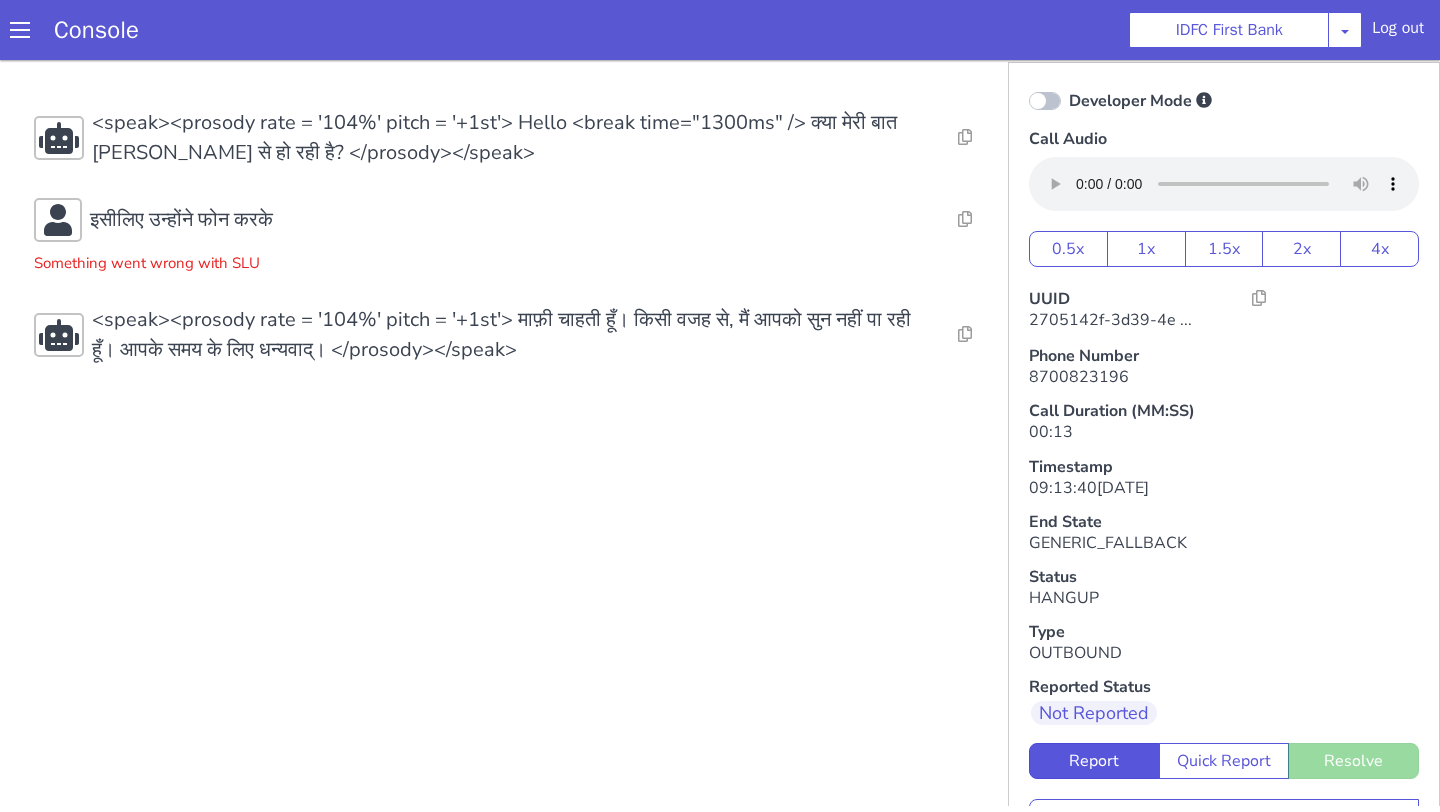 click on "Something went wrong with SLU" at bounding box center [147, 258] 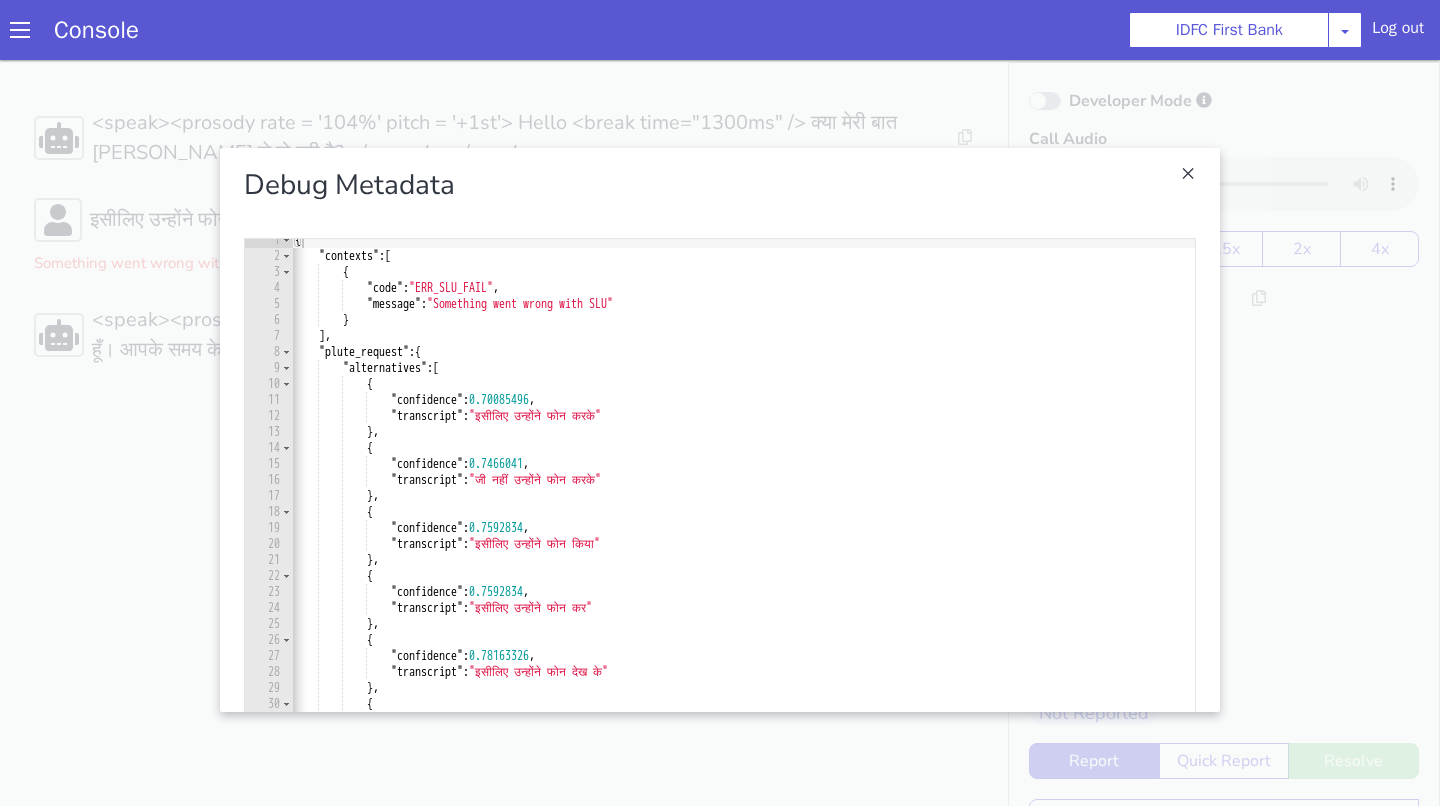 scroll, scrollTop: 33, scrollLeft: 0, axis: vertical 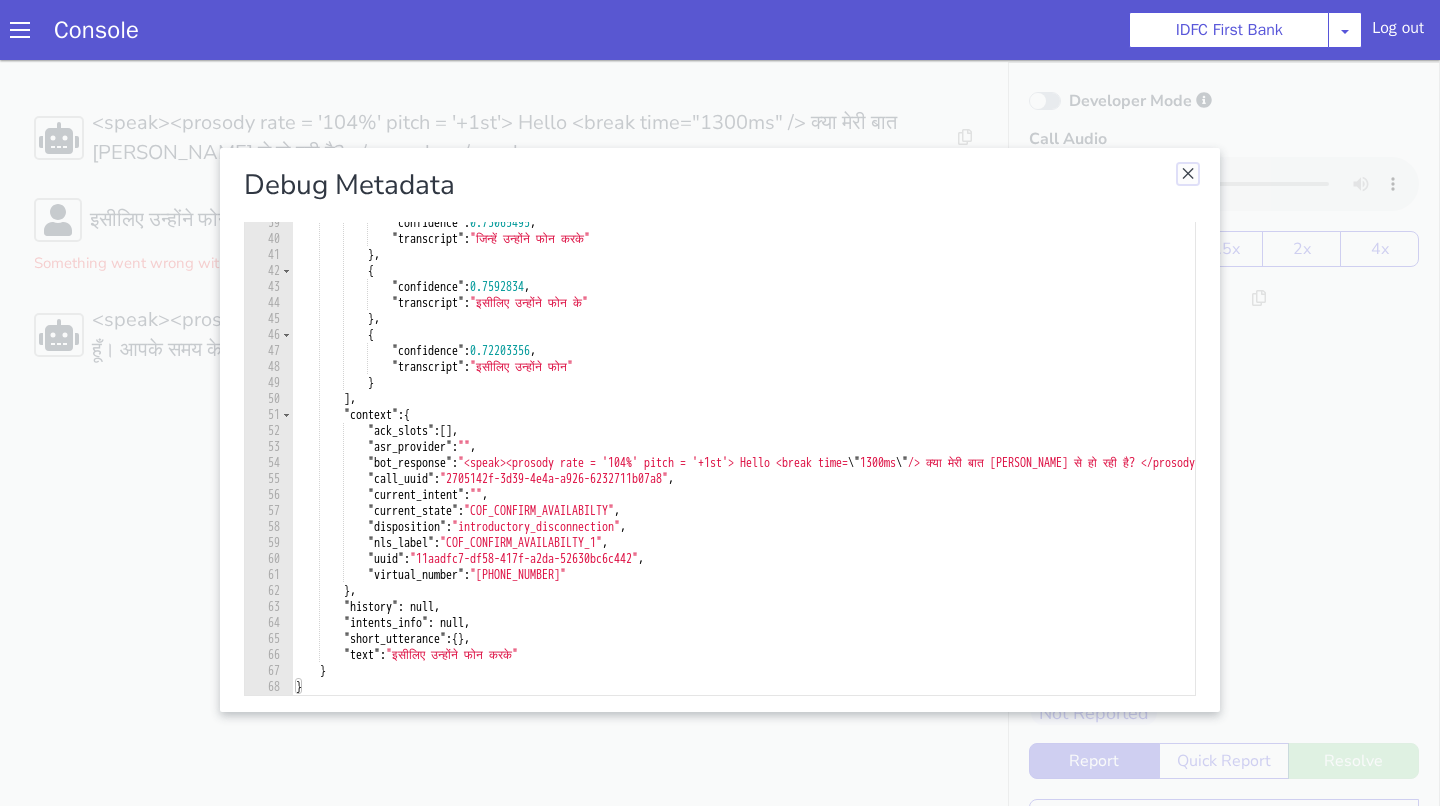 click at bounding box center [1188, 174] 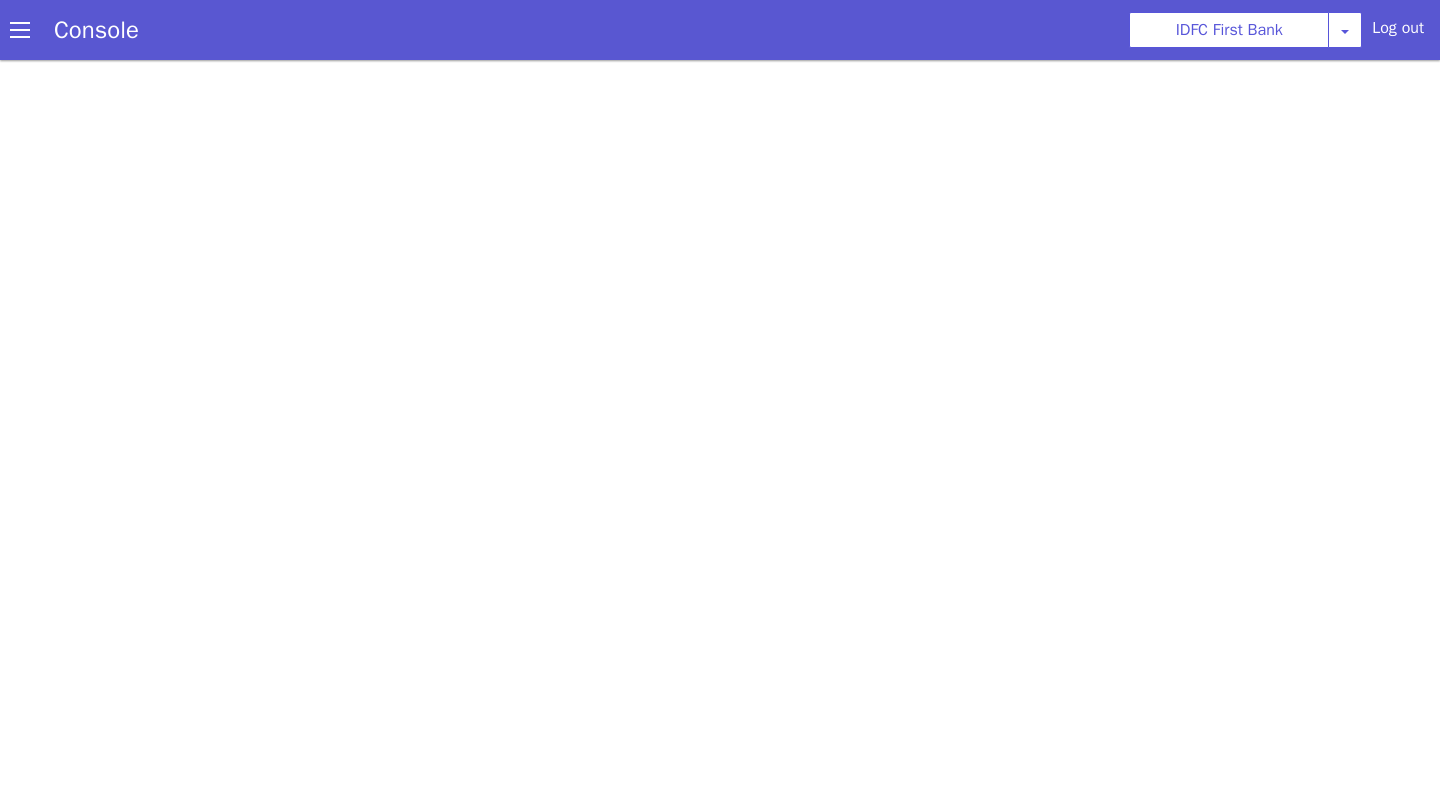 scroll, scrollTop: 0, scrollLeft: 0, axis: both 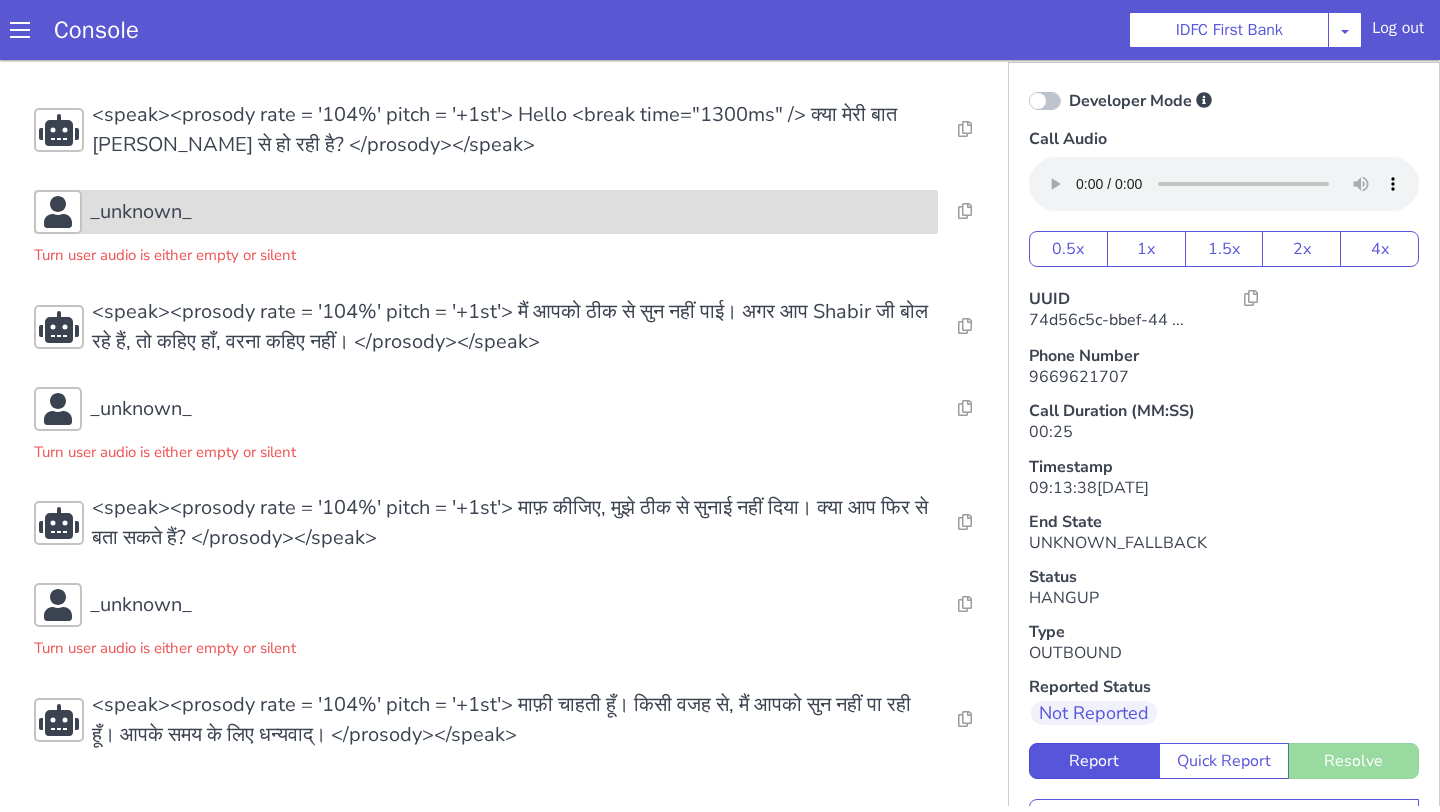 click on "_unknown_" at bounding box center (510, 212) 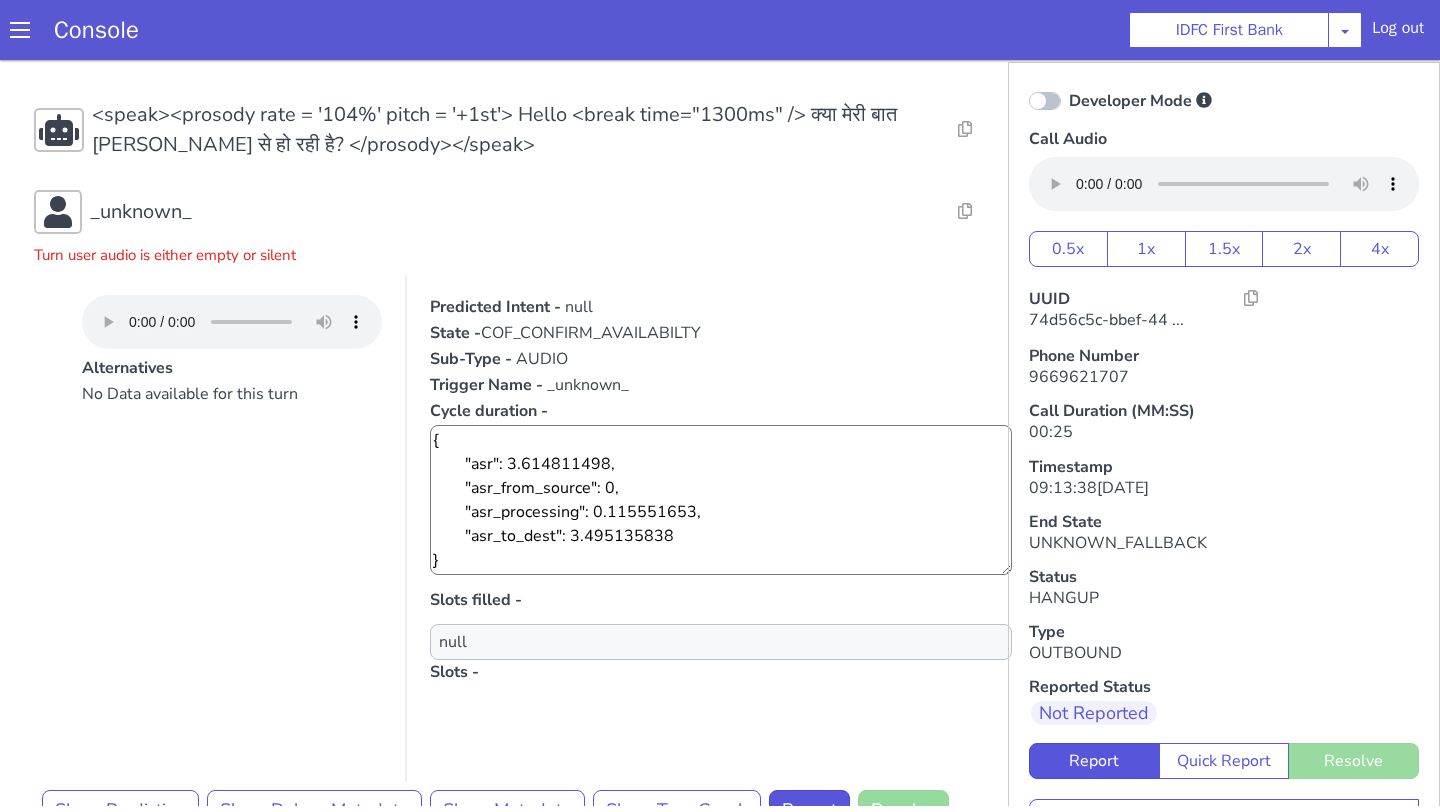 click on "Turn user audio is either empty or silent" at bounding box center [165, 250] 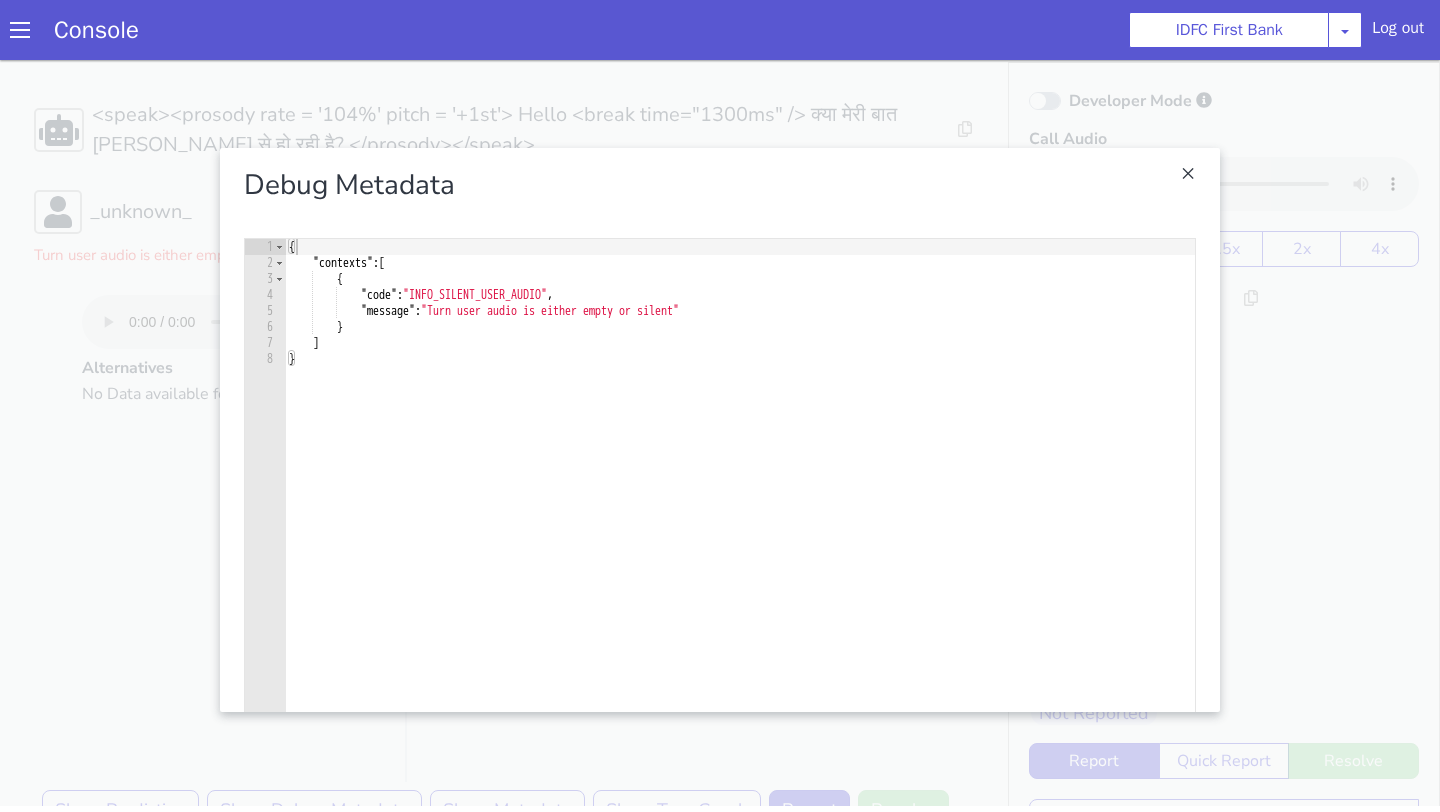 click on "Debug Metadata" at bounding box center [720, 185] 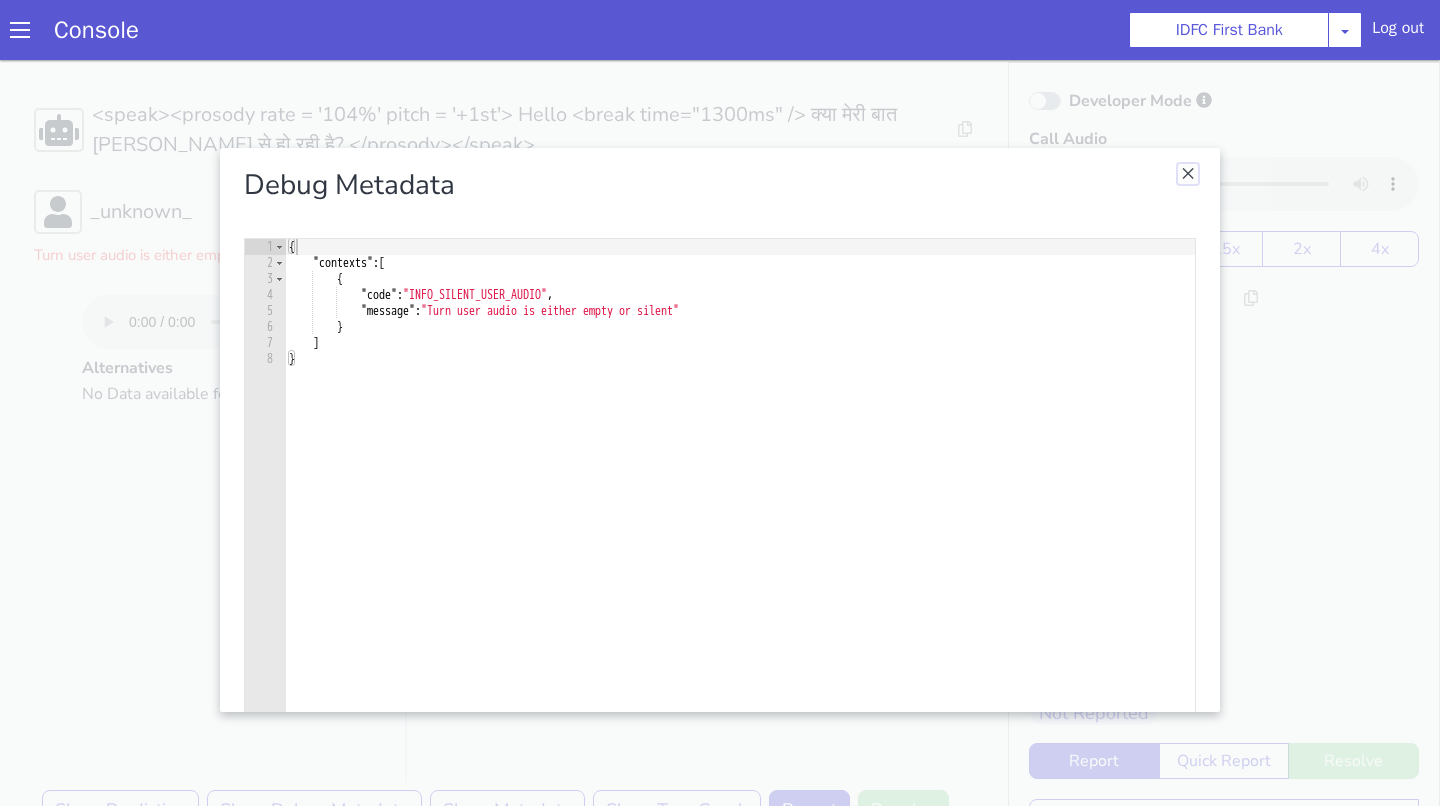 click at bounding box center [1188, 174] 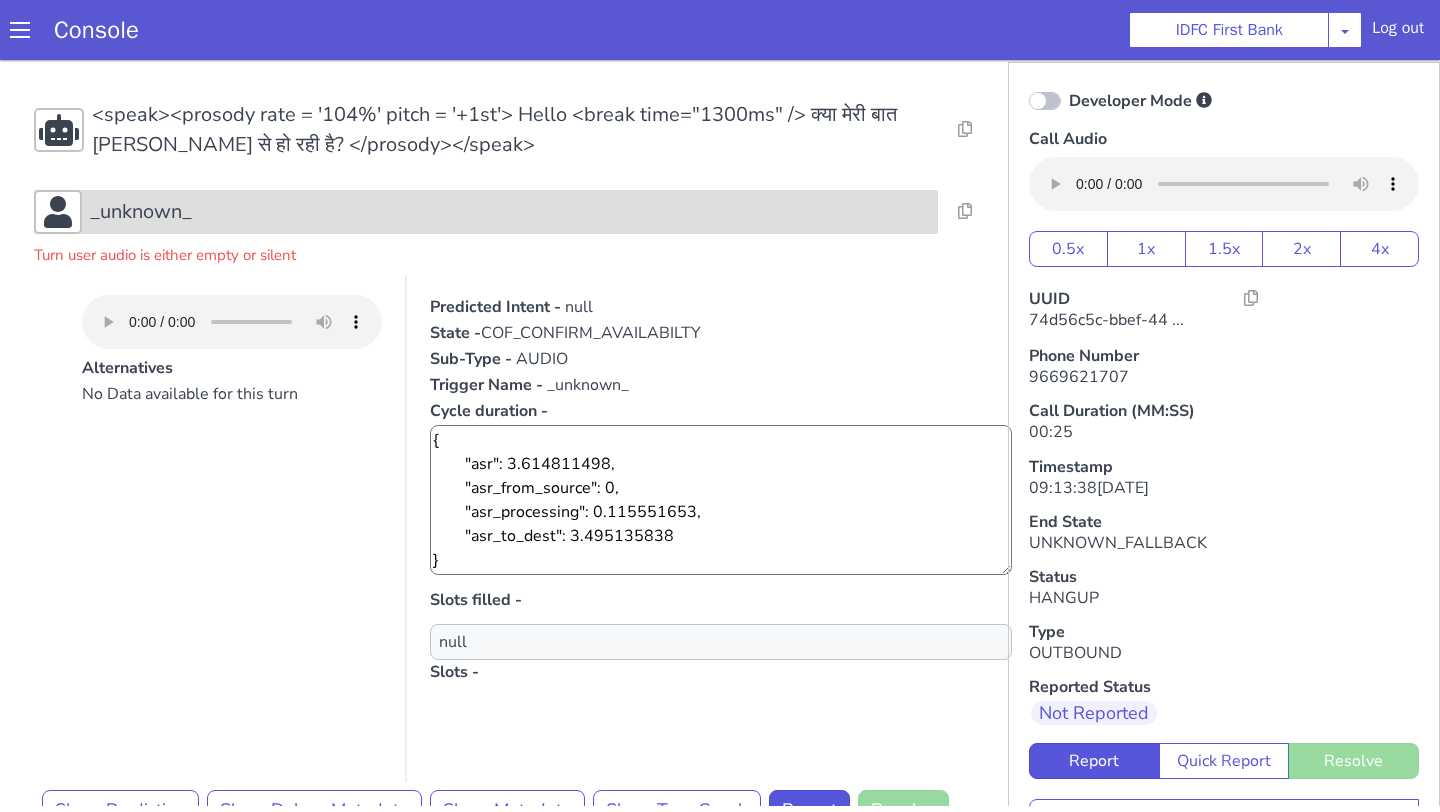 click on "_unknown_" at bounding box center [510, 212] 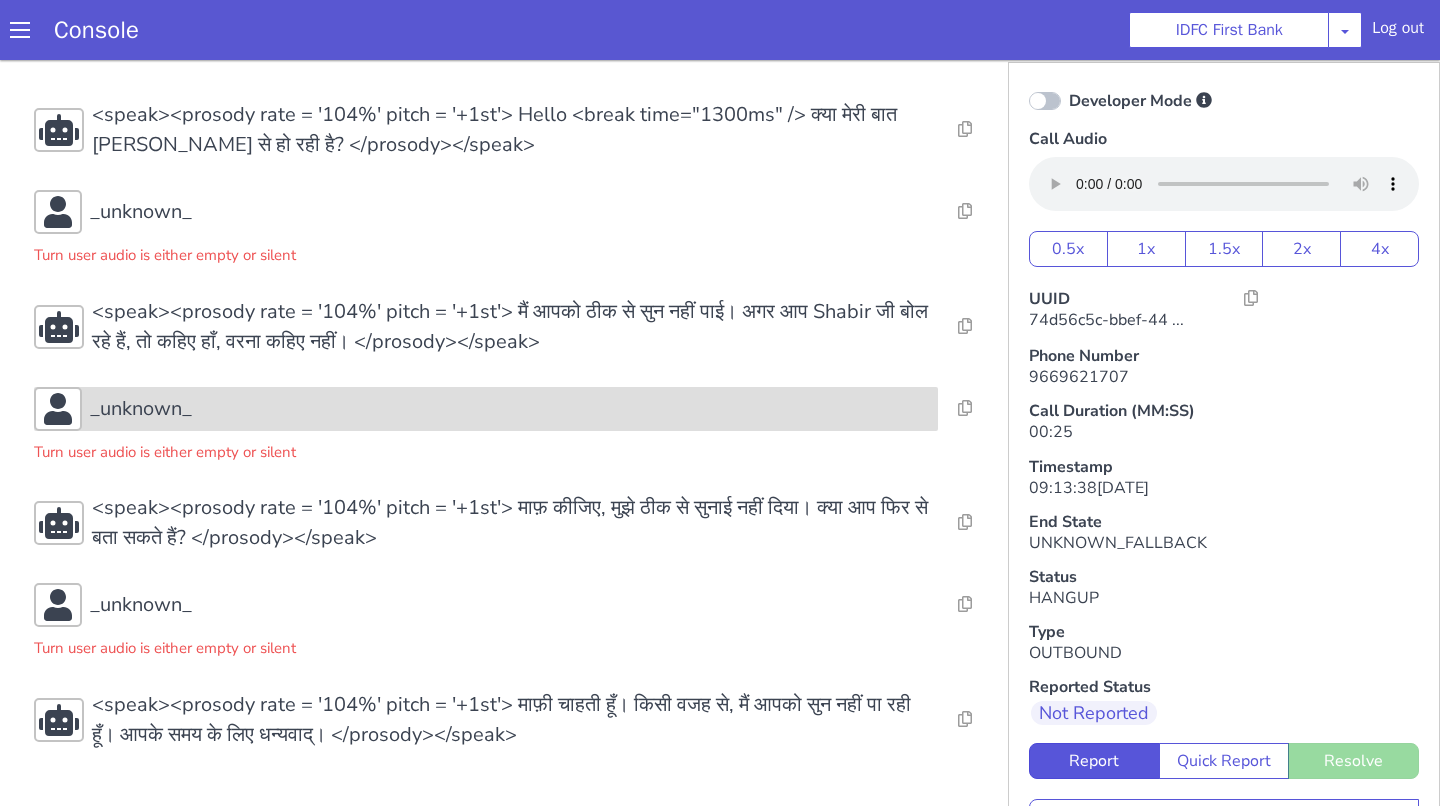 click on "_unknown_" at bounding box center (510, 409) 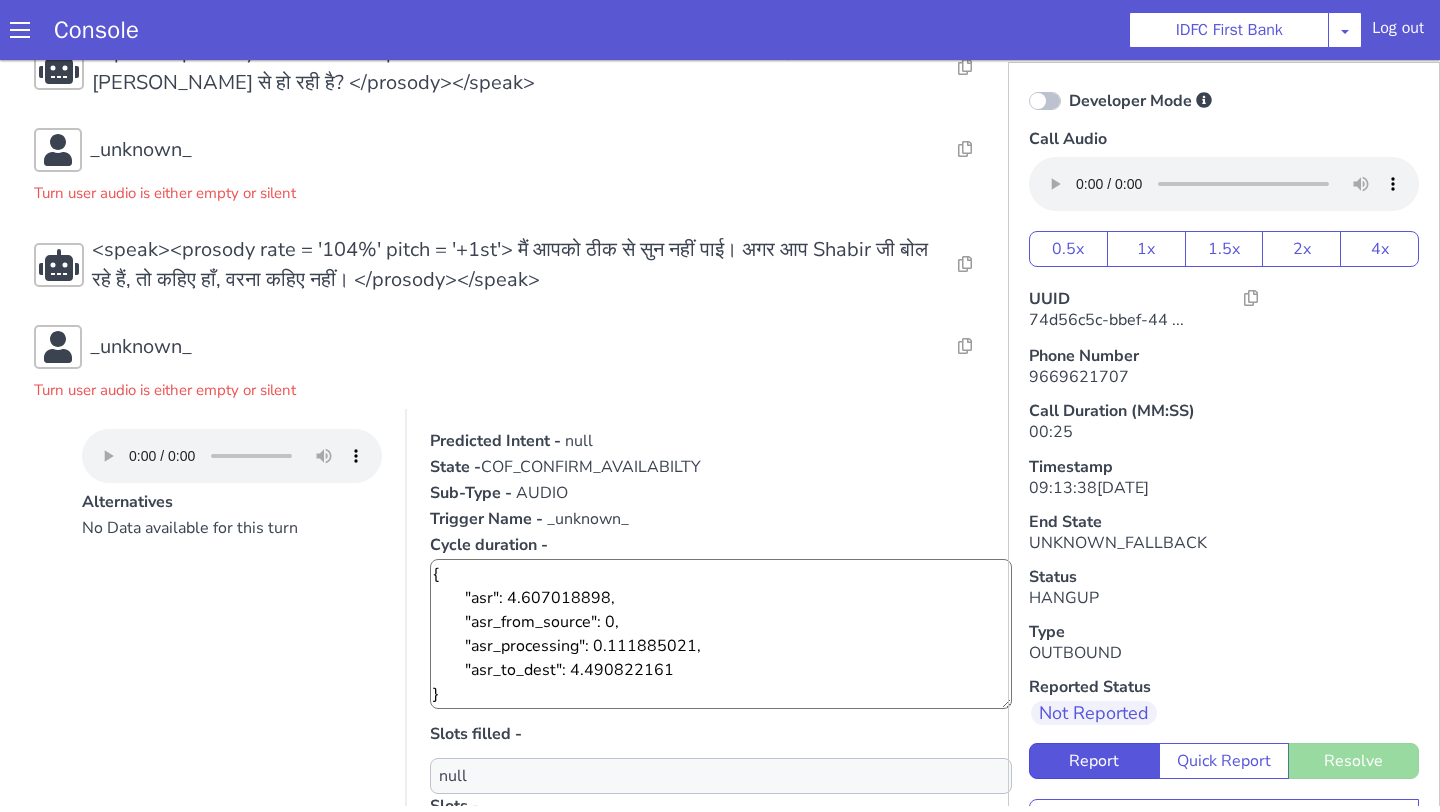 scroll, scrollTop: 80, scrollLeft: 0, axis: vertical 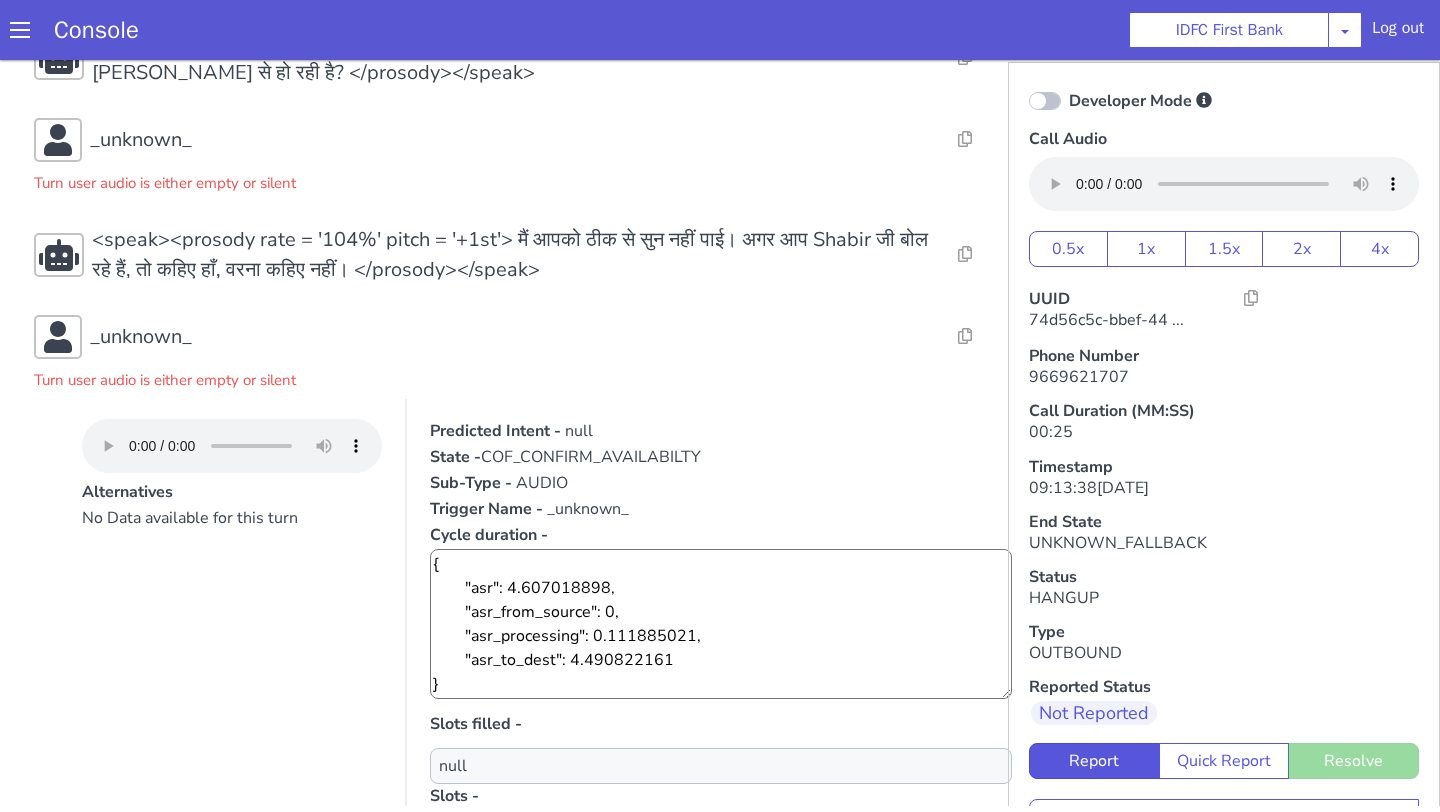 click on "Turn user audio is either empty or silent" at bounding box center (515, 375) 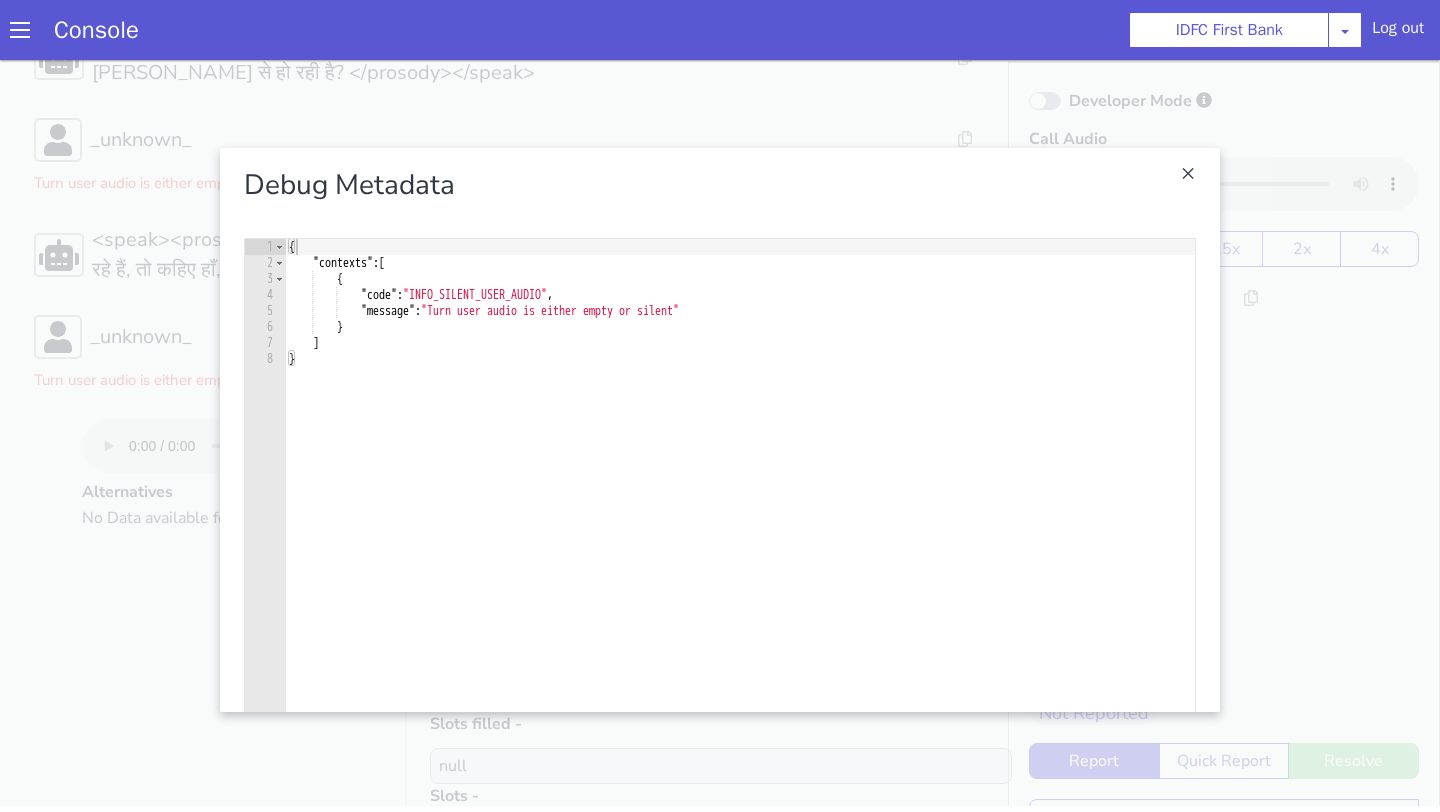 click on "Debug Metadata" at bounding box center (720, 185) 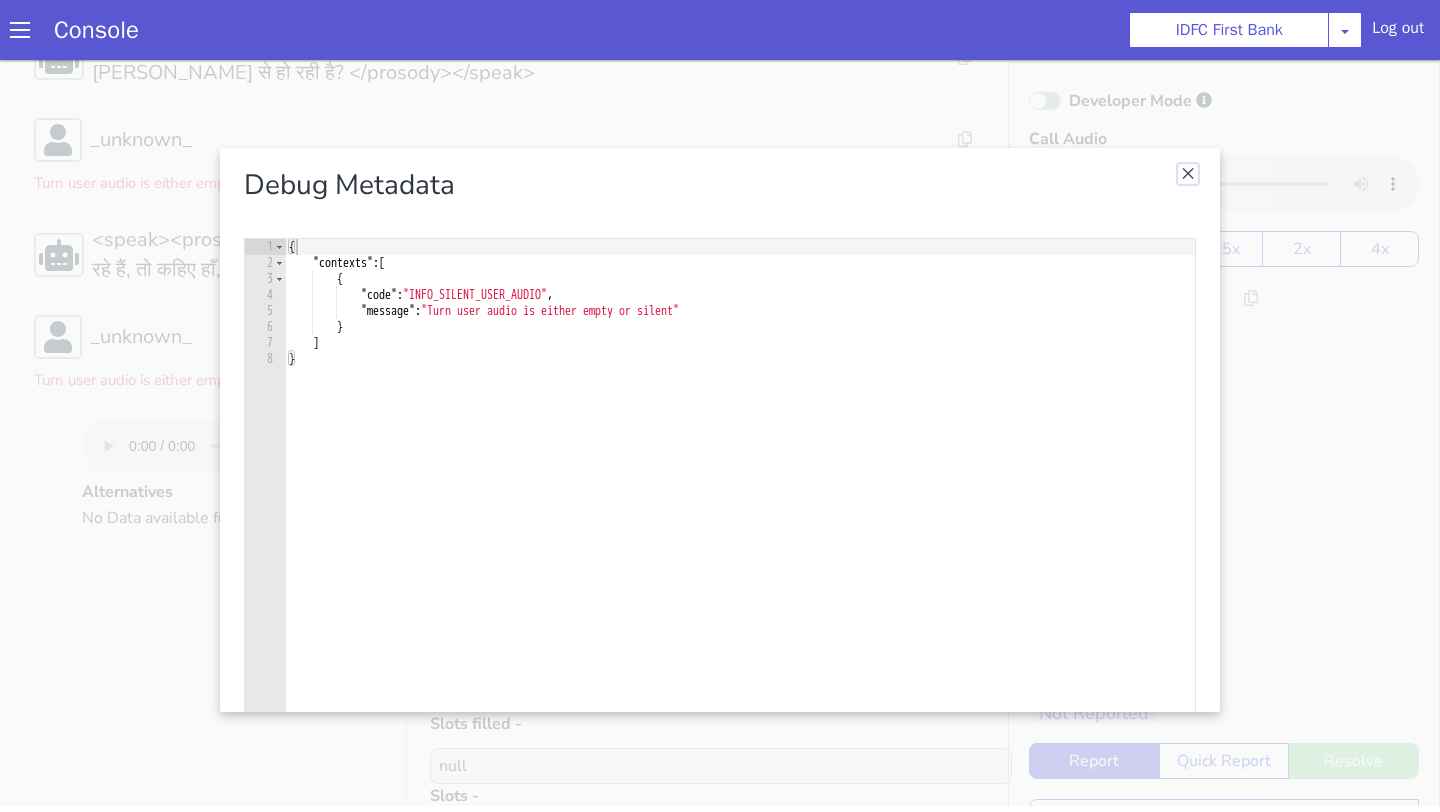 click at bounding box center [1188, 174] 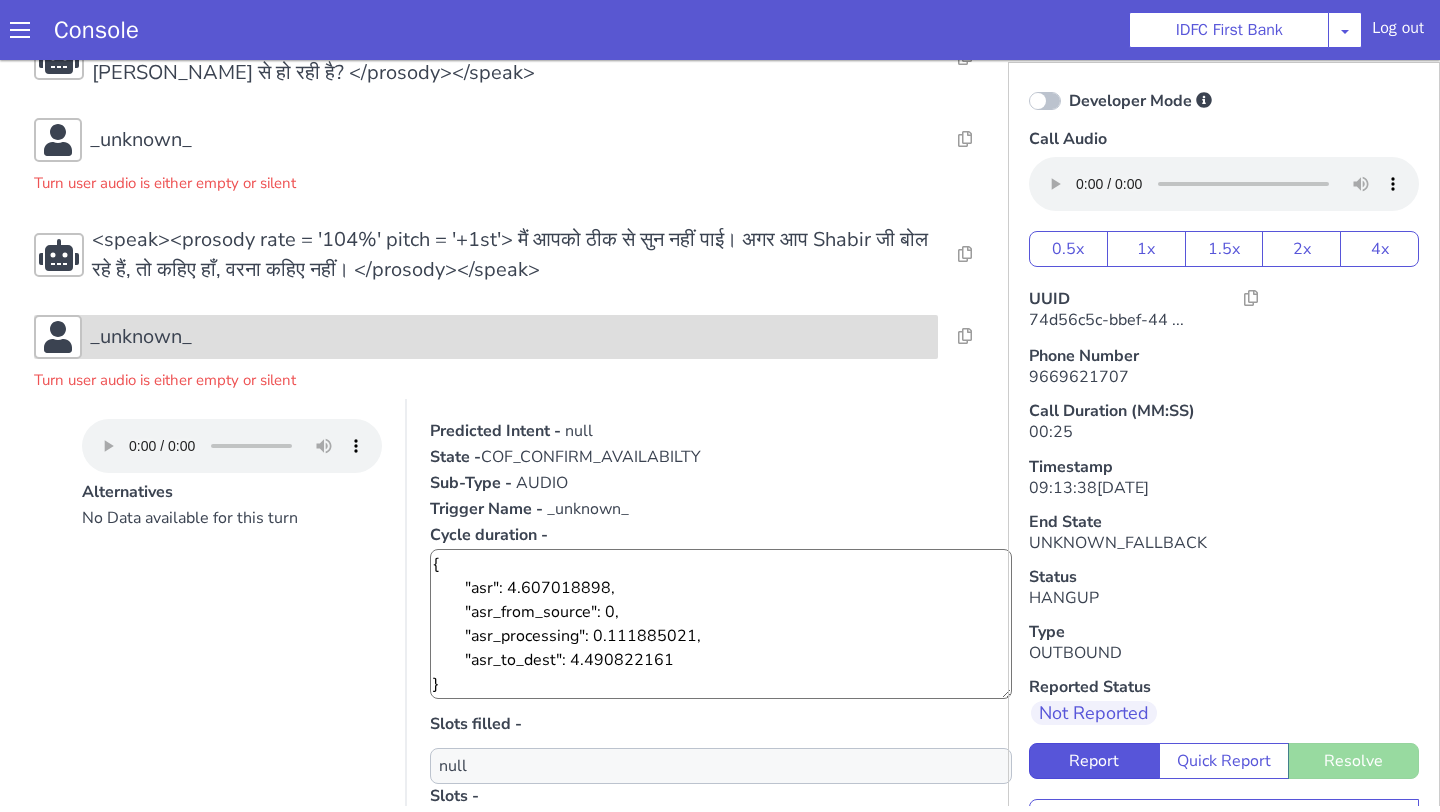 click on "_unknown_" at bounding box center [510, 337] 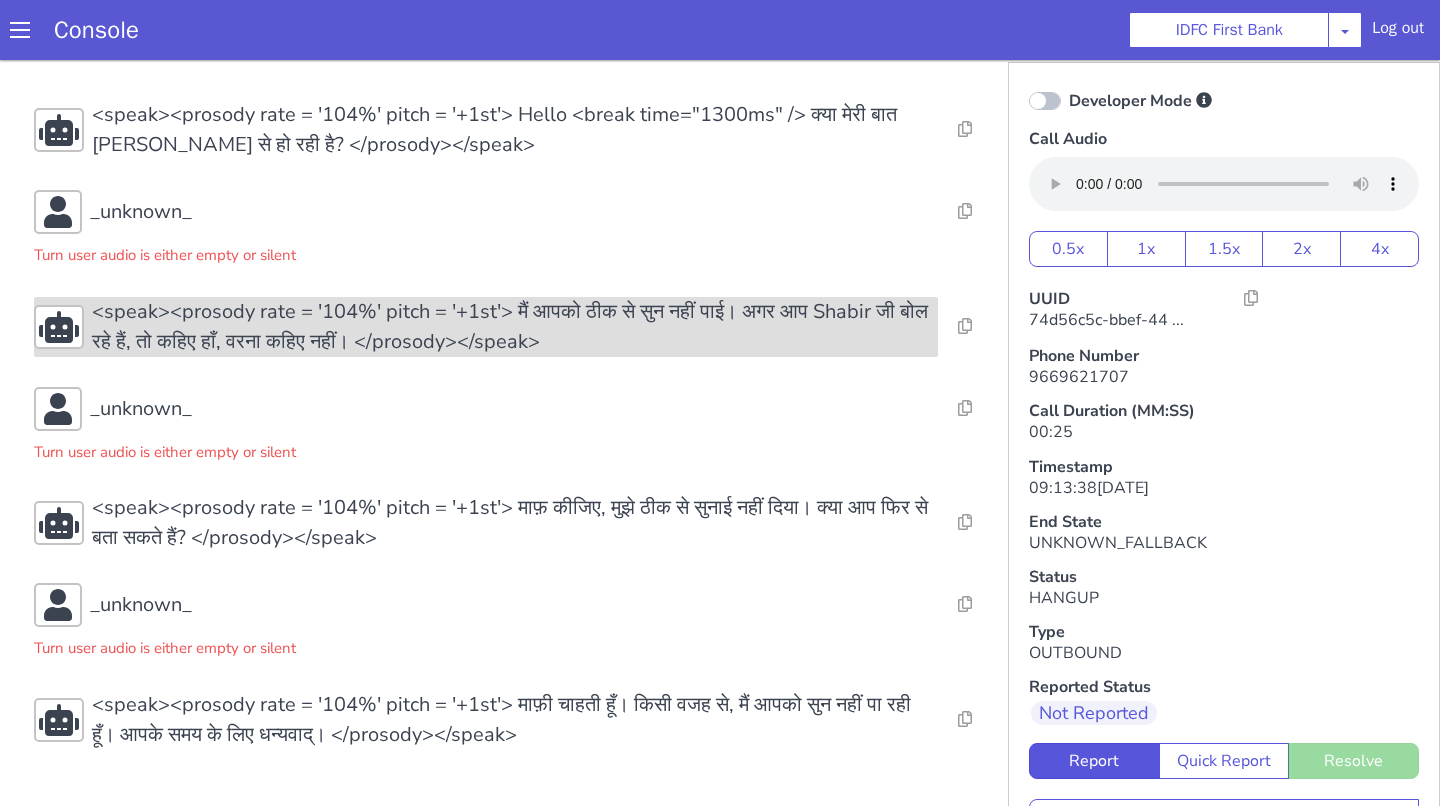 scroll, scrollTop: 8, scrollLeft: 0, axis: vertical 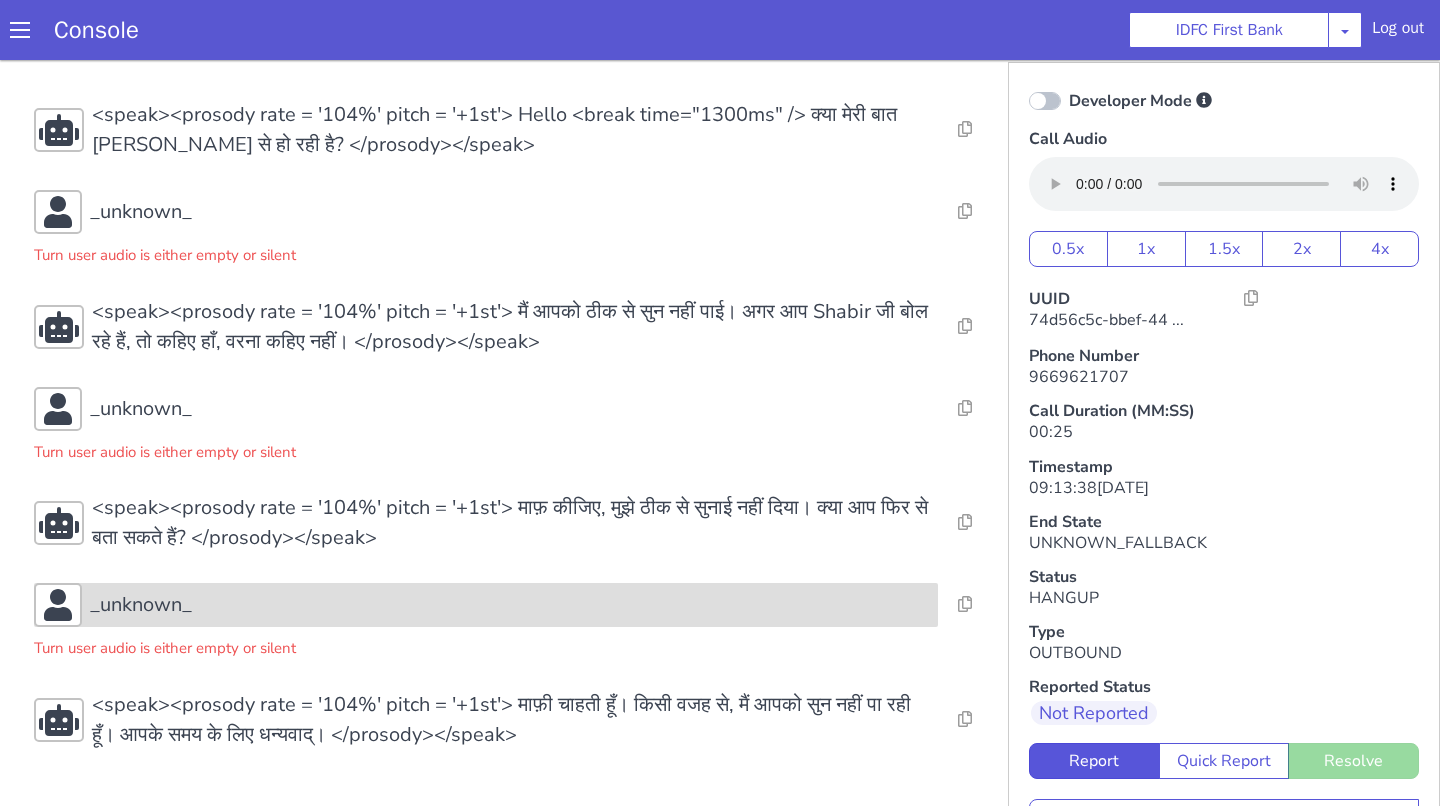 click on "_unknown_" at bounding box center [510, 605] 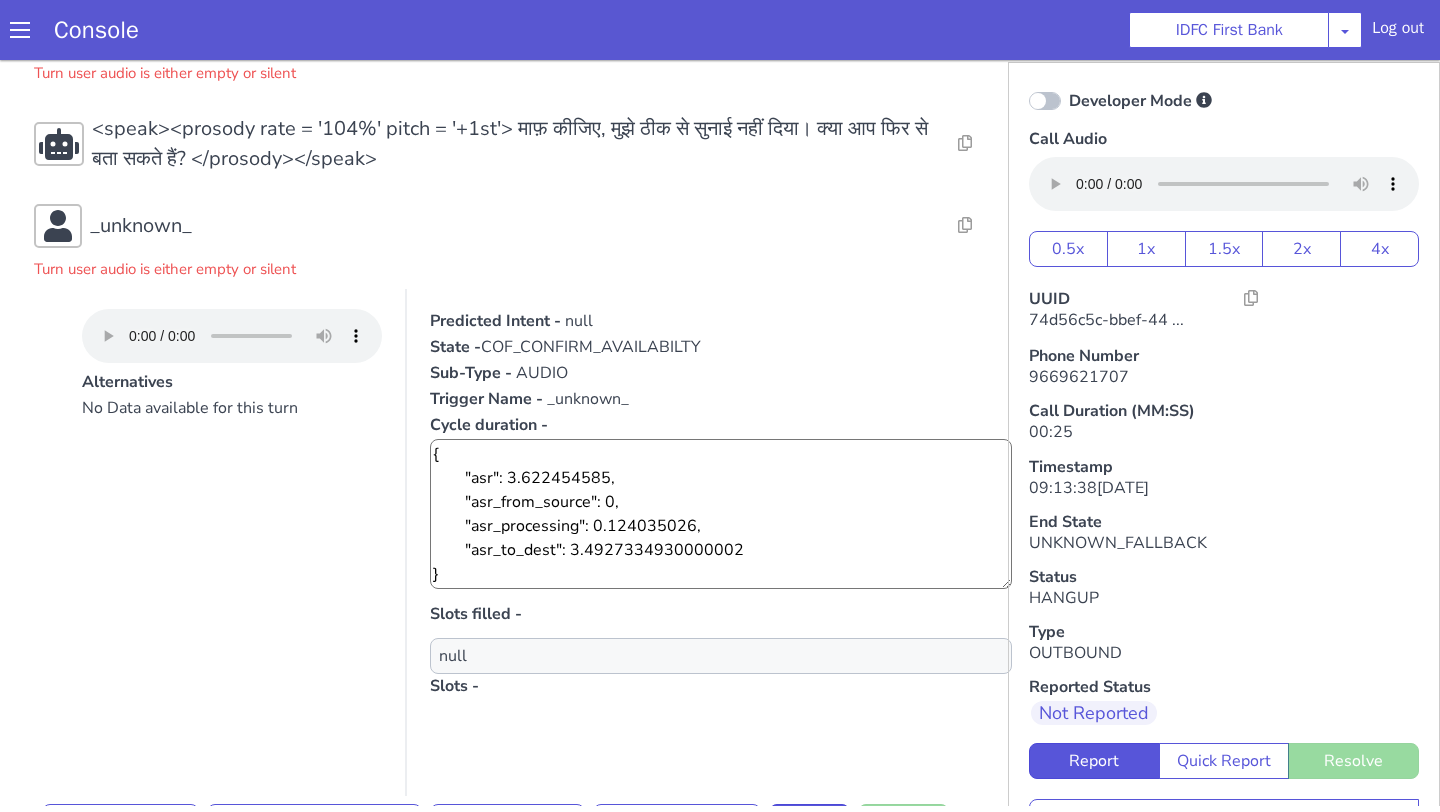 scroll, scrollTop: 370, scrollLeft: 0, axis: vertical 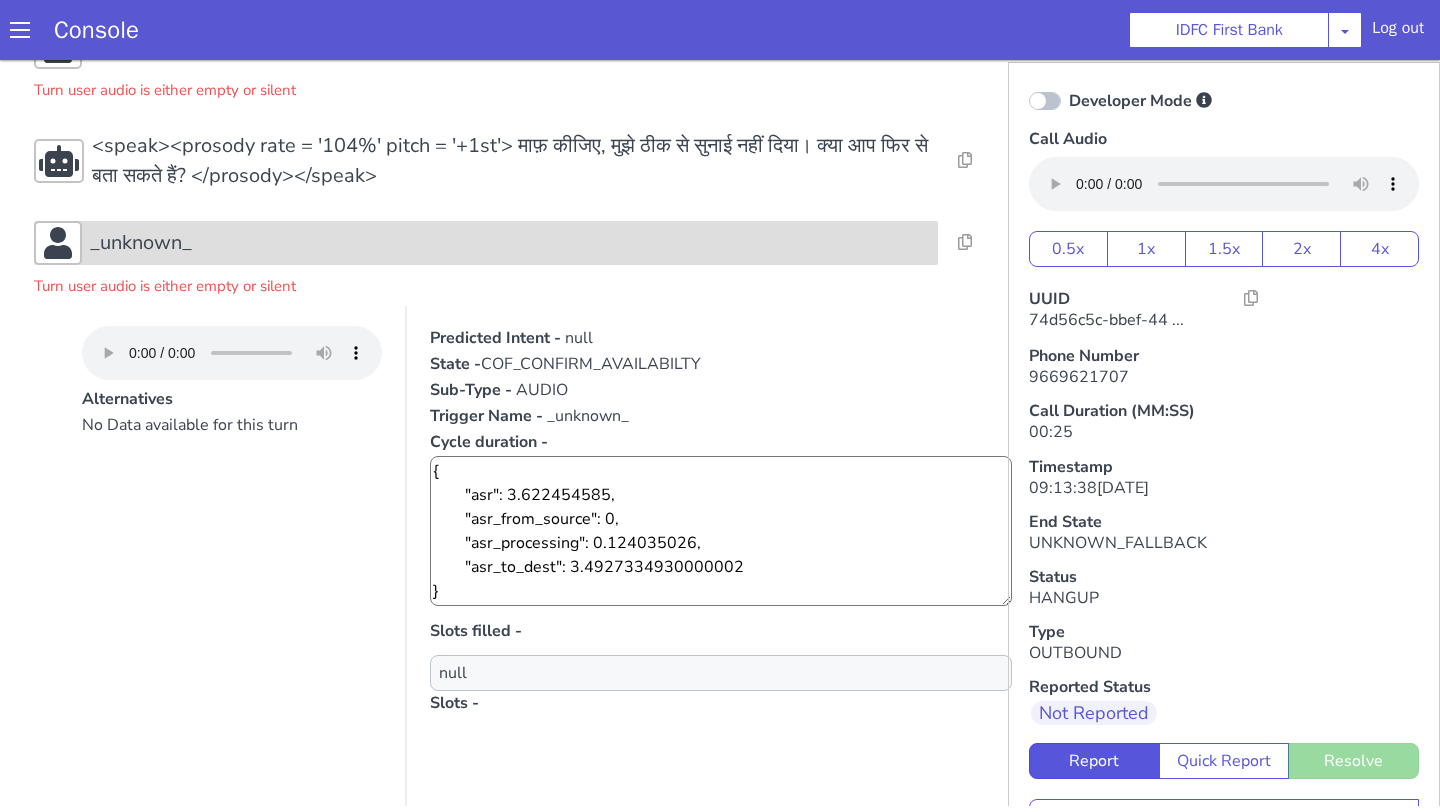 click on "_unknown_" at bounding box center (510, 243) 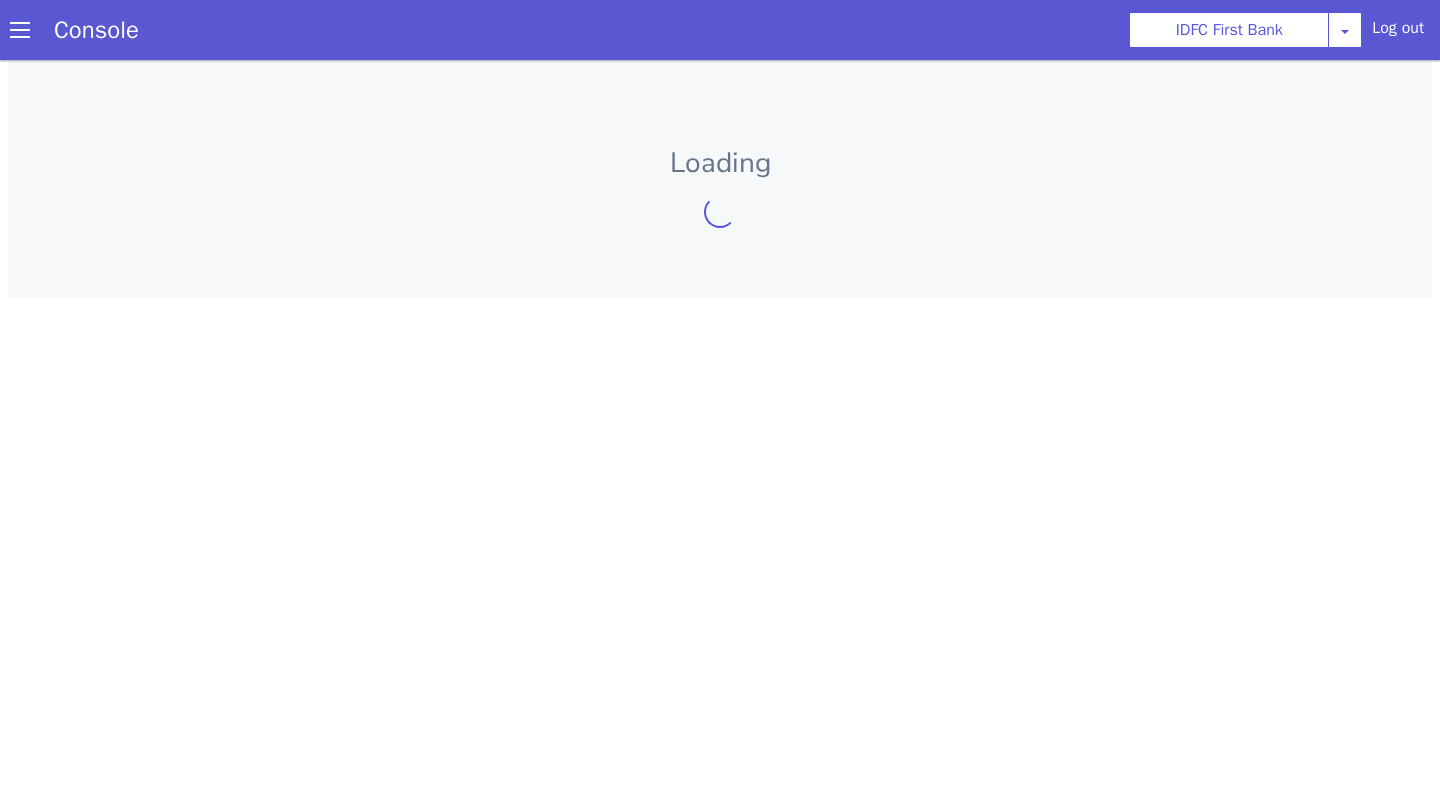 scroll, scrollTop: 0, scrollLeft: 0, axis: both 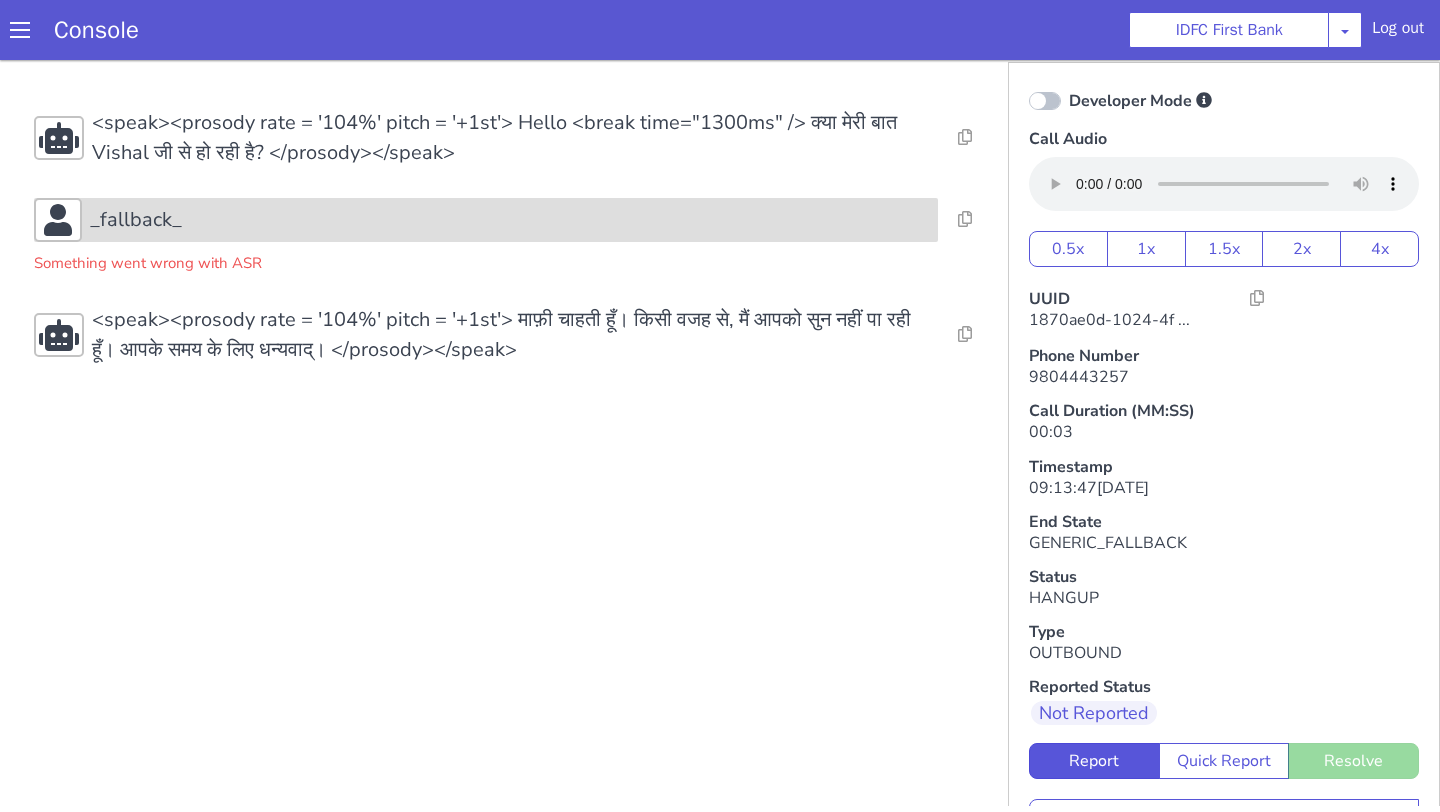 click on "_fallback_" at bounding box center [510, 220] 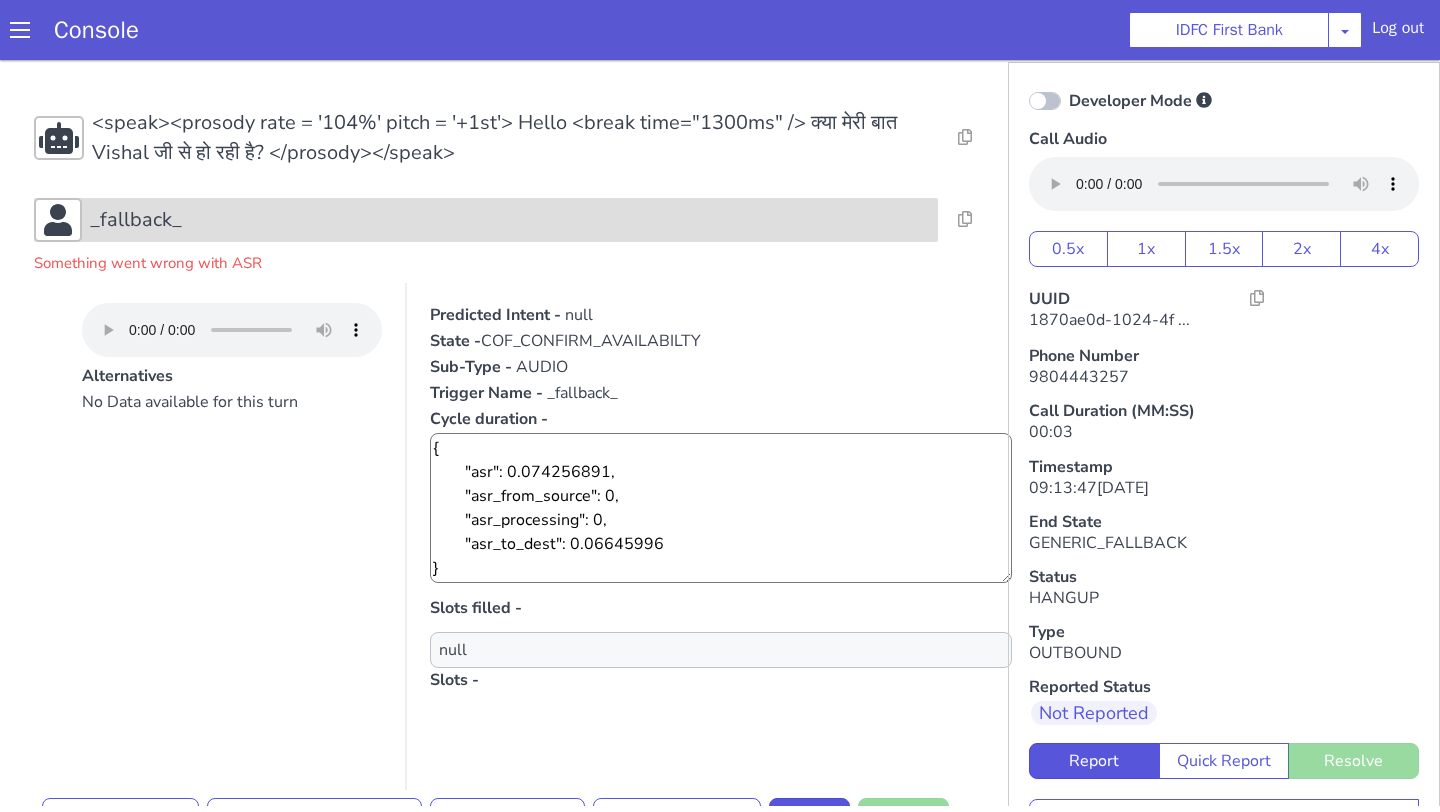 click on "_fallback_" at bounding box center [510, 220] 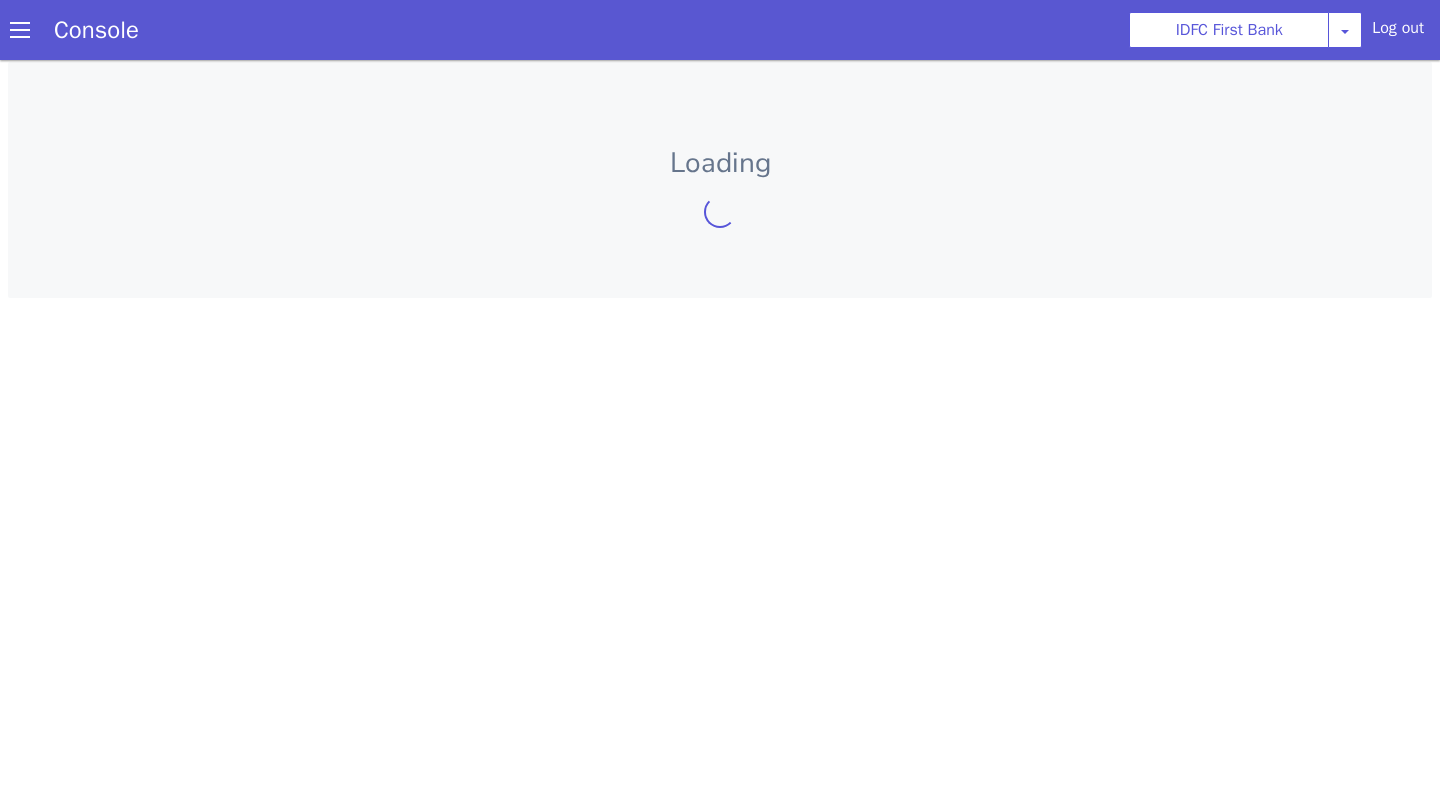 scroll, scrollTop: 0, scrollLeft: 0, axis: both 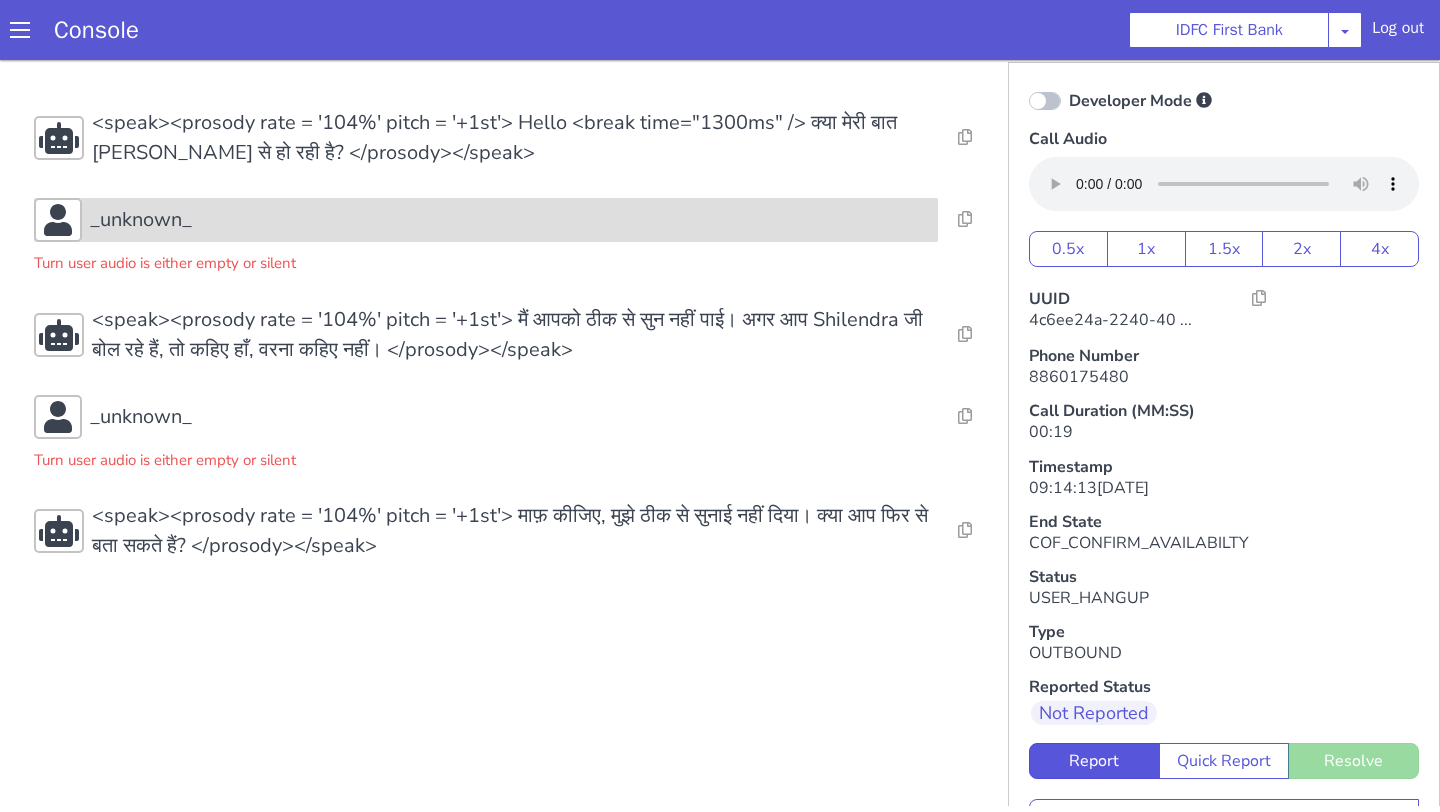 click on "_unknown_" at bounding box center (510, 220) 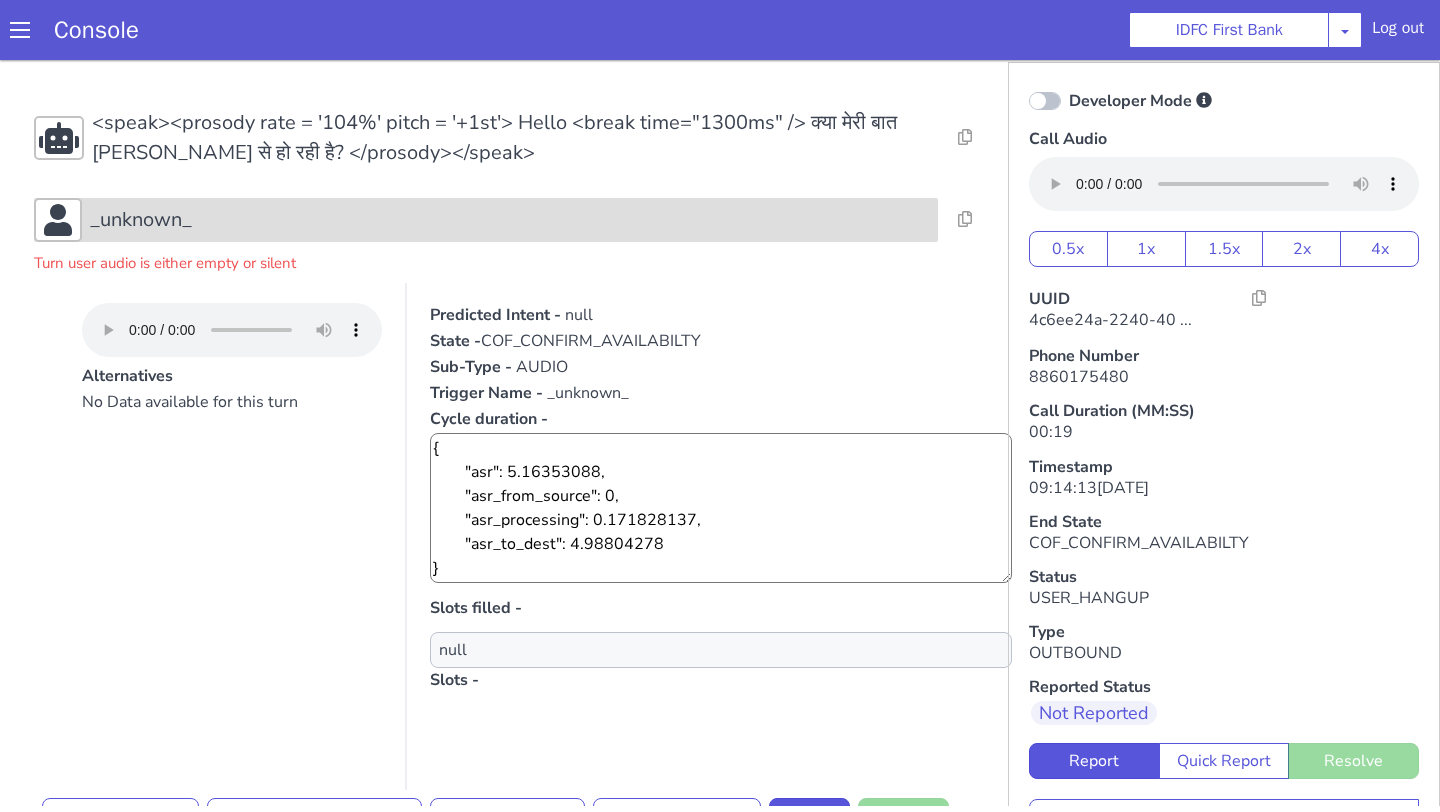 click on "_unknown_" at bounding box center [486, 220] 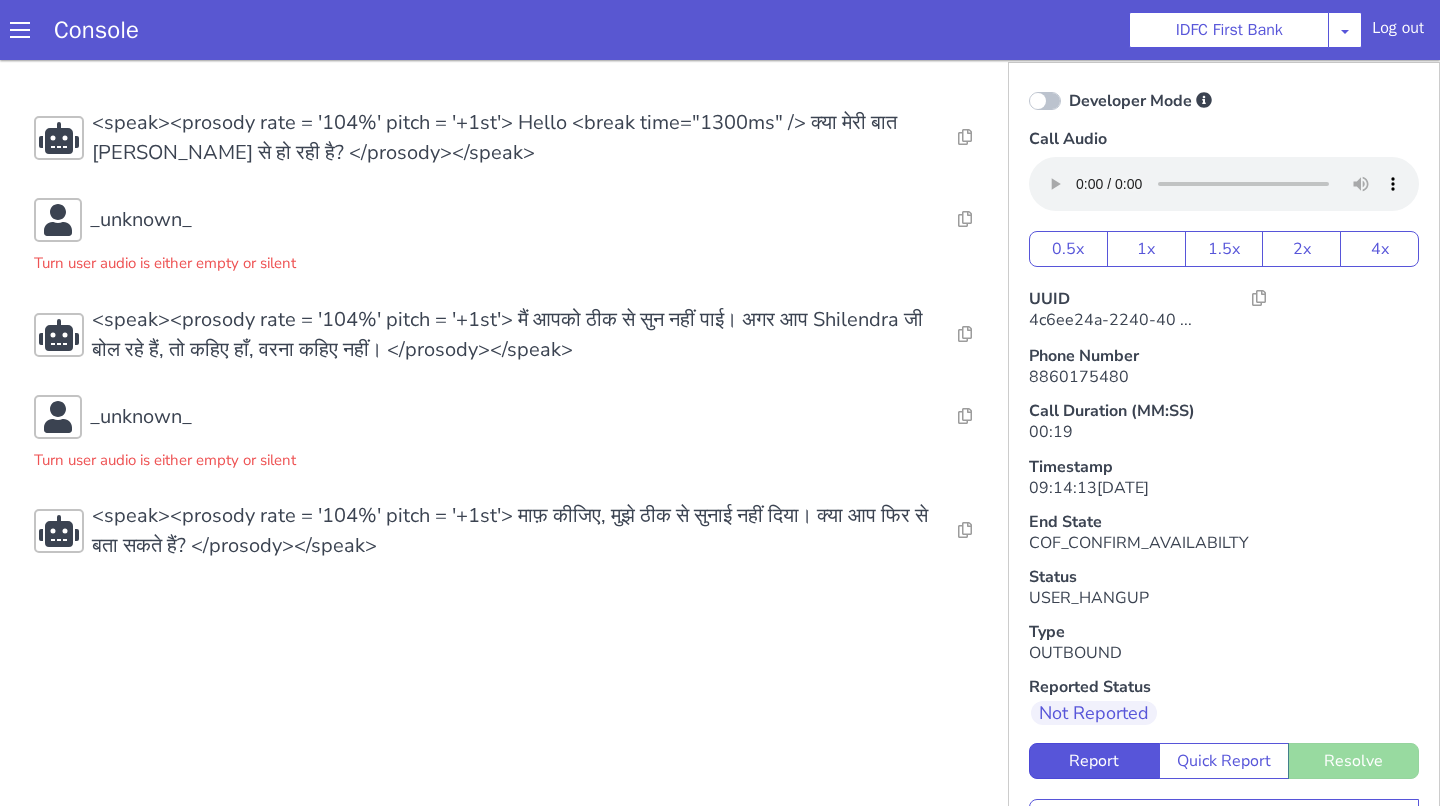 click on "Turn user audio is either empty or silent" at bounding box center (515, 455) 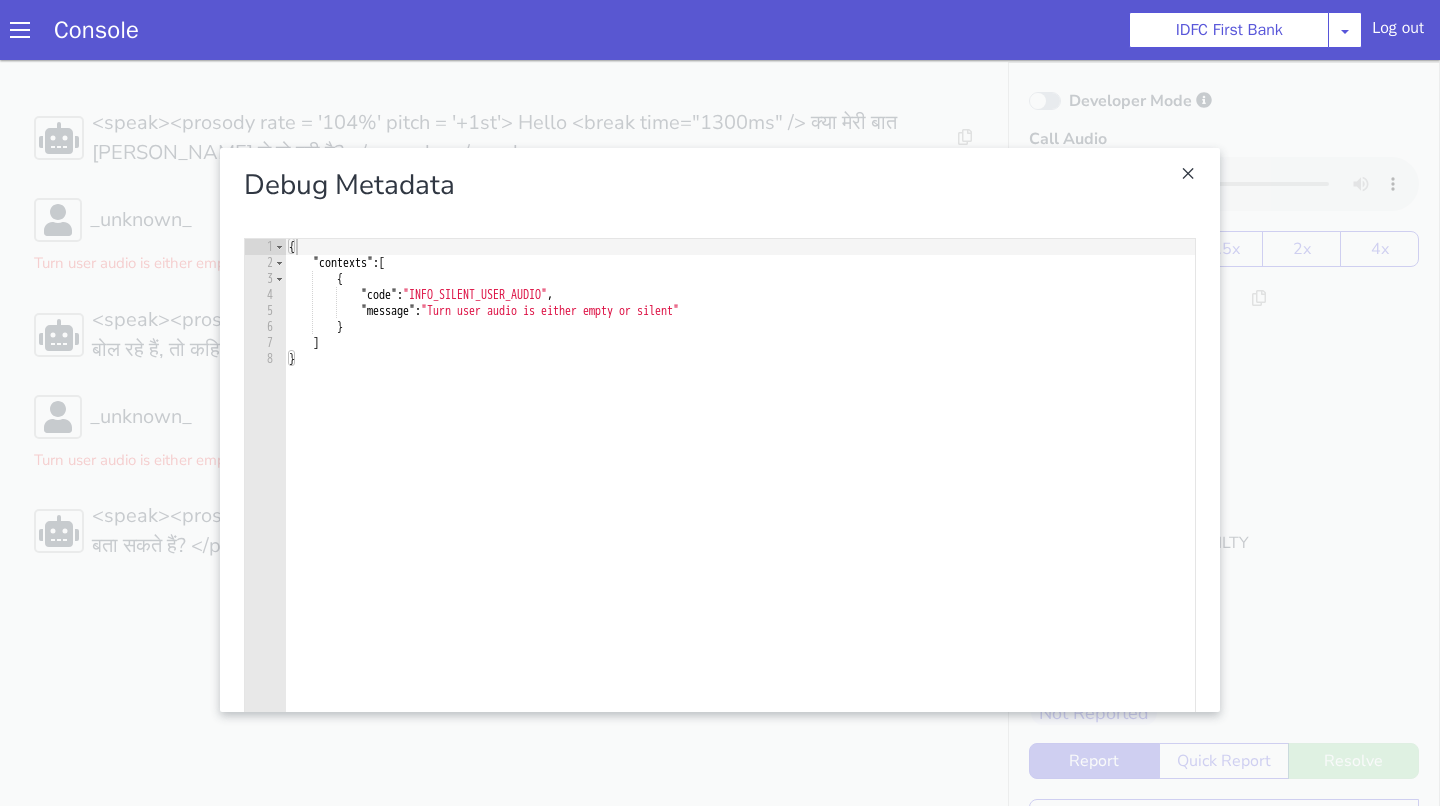 type on "}" 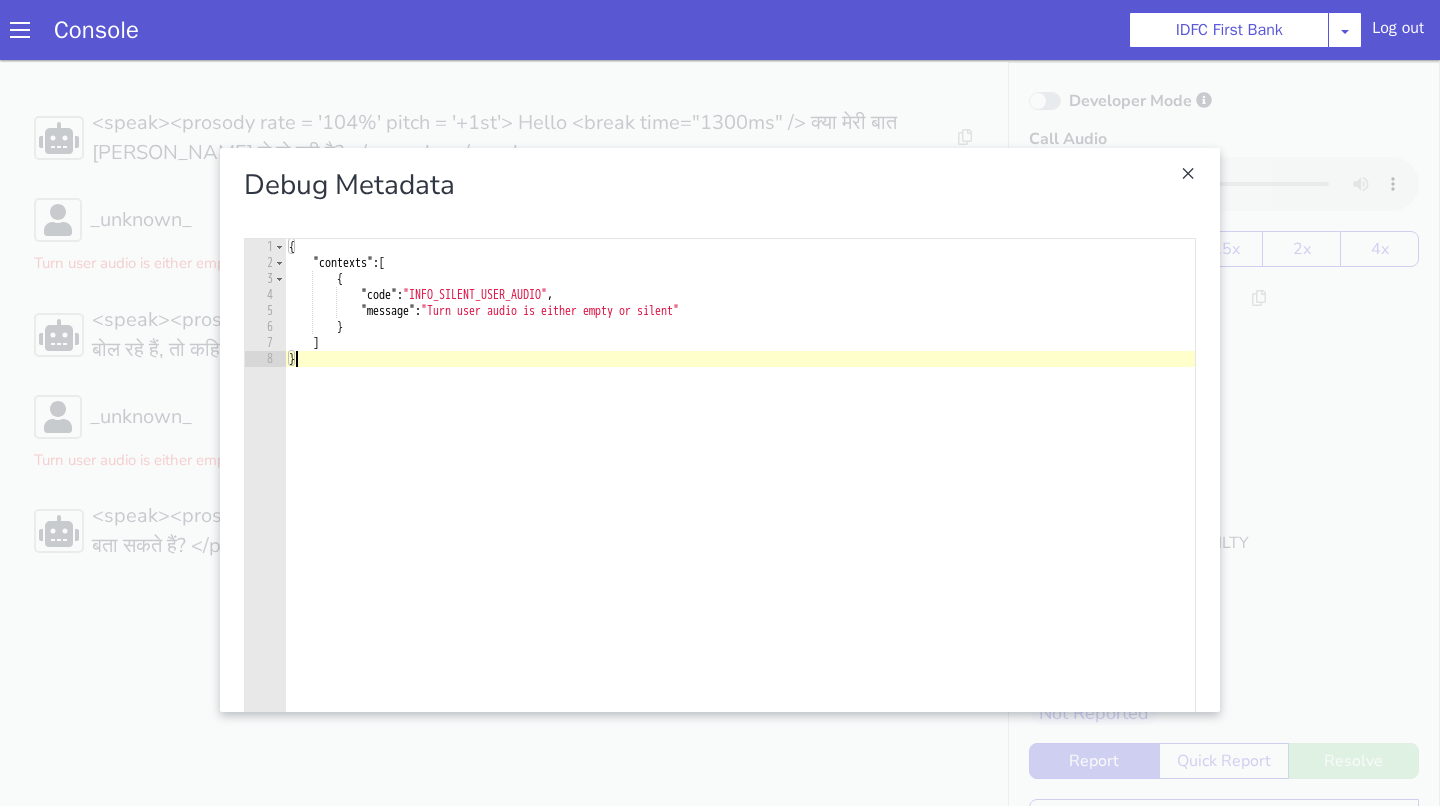 click on "{      "contexts" :  [           {                "code" :  "INFO_SILENT_USER_AUDIO" ,                "message" :  "Turn user audio is either empty or silent"           }      ] }" at bounding box center [740, 504] 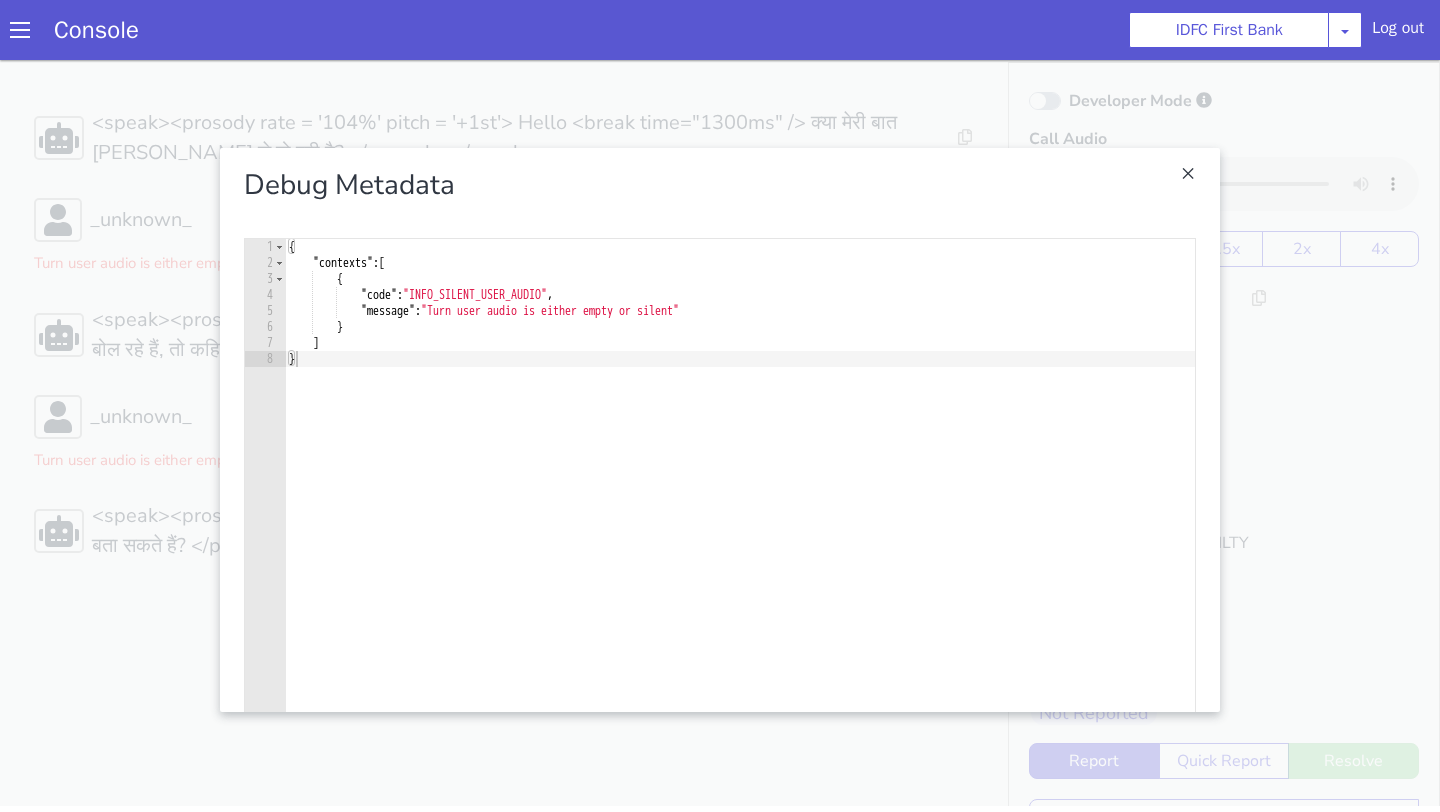 click at bounding box center (720, 430) 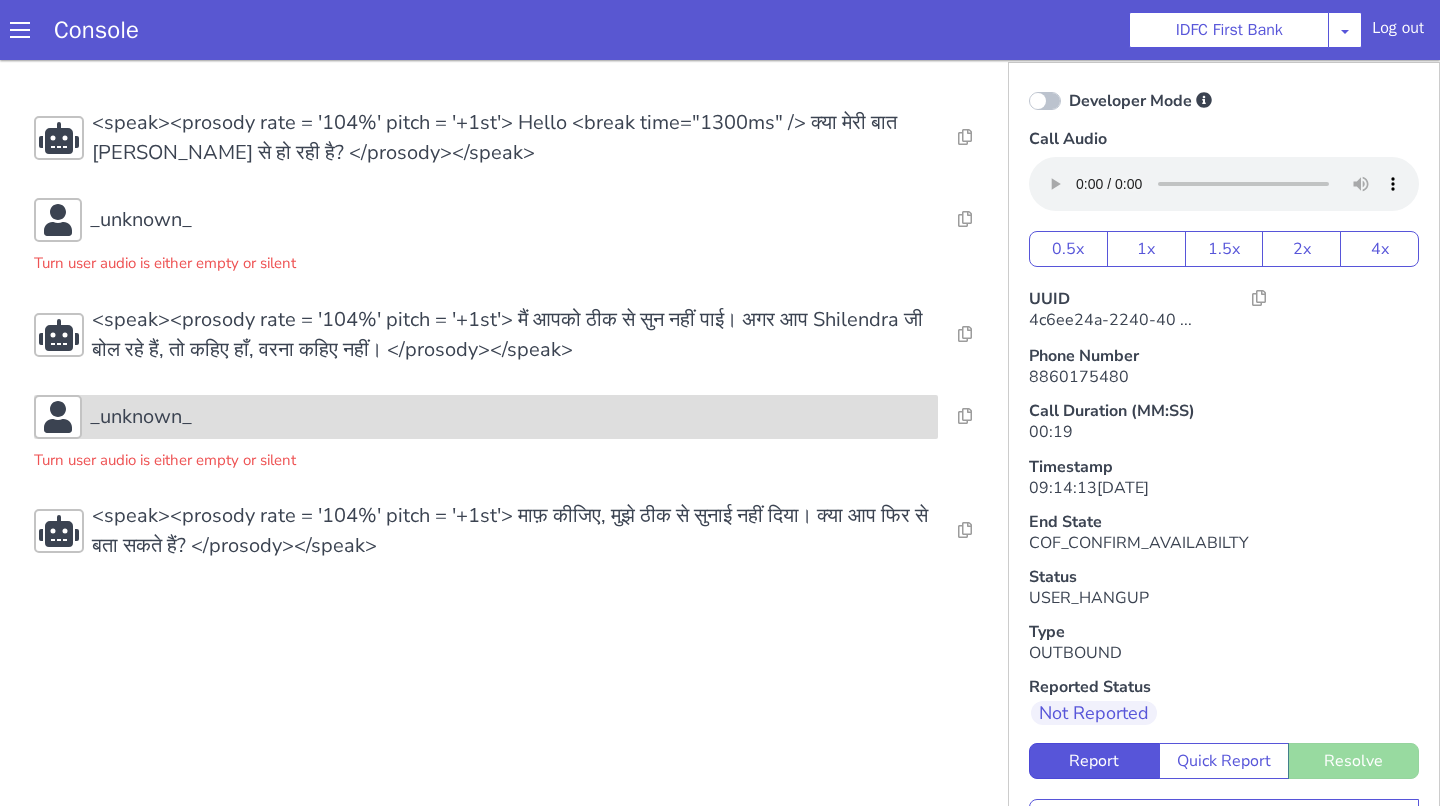 click on "_unknown_" at bounding box center (510, 417) 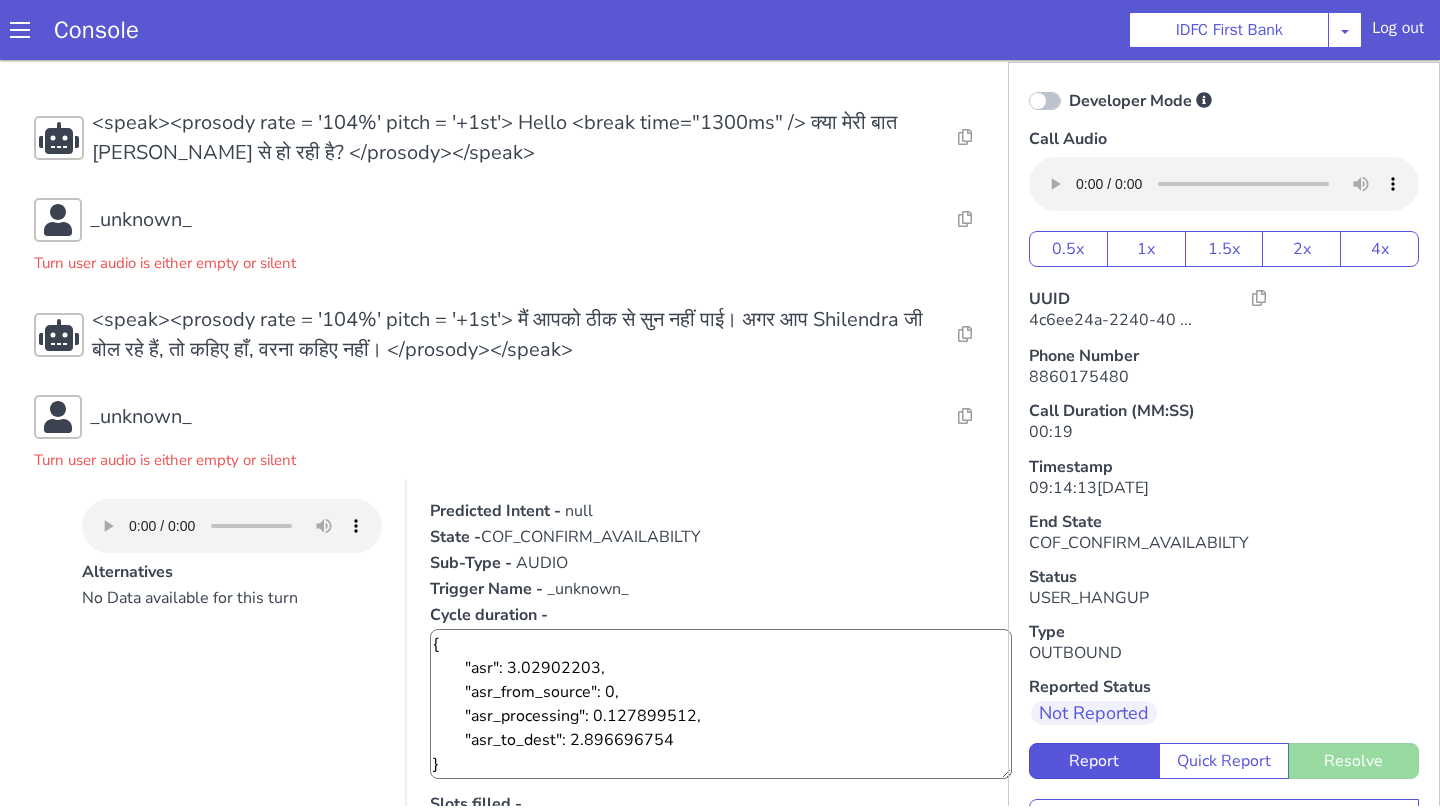 type 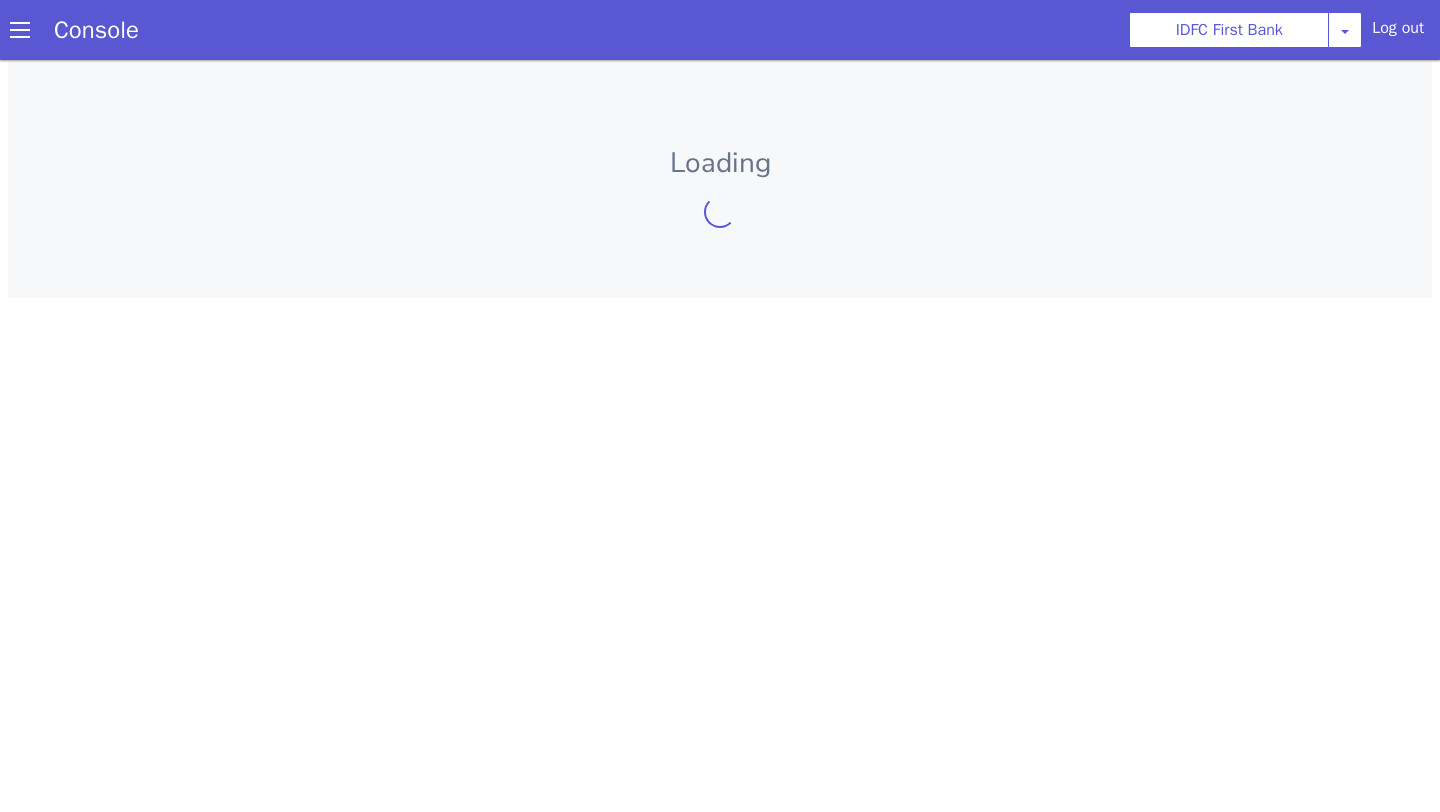 scroll, scrollTop: 0, scrollLeft: 0, axis: both 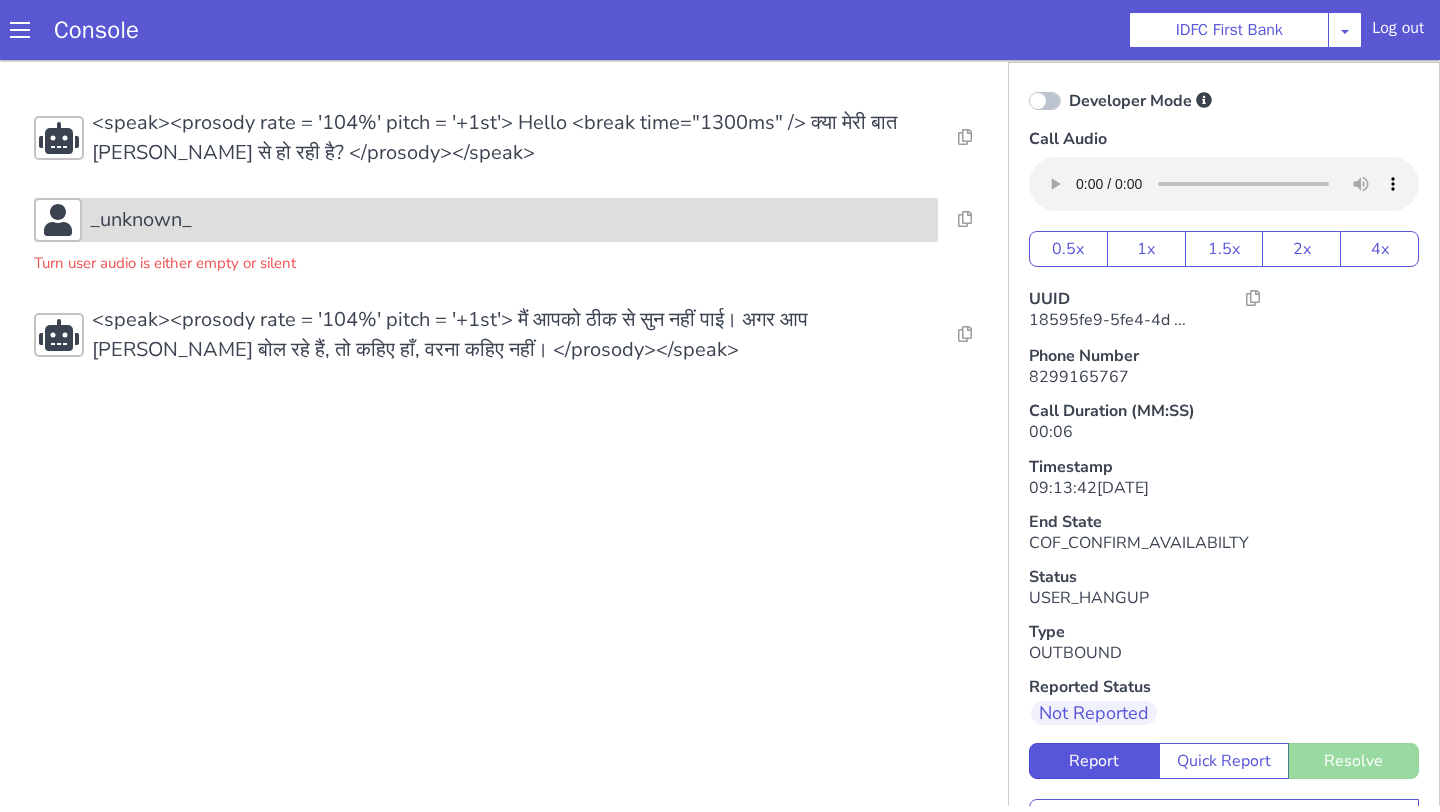 click on "_unknown_" at bounding box center [510, 220] 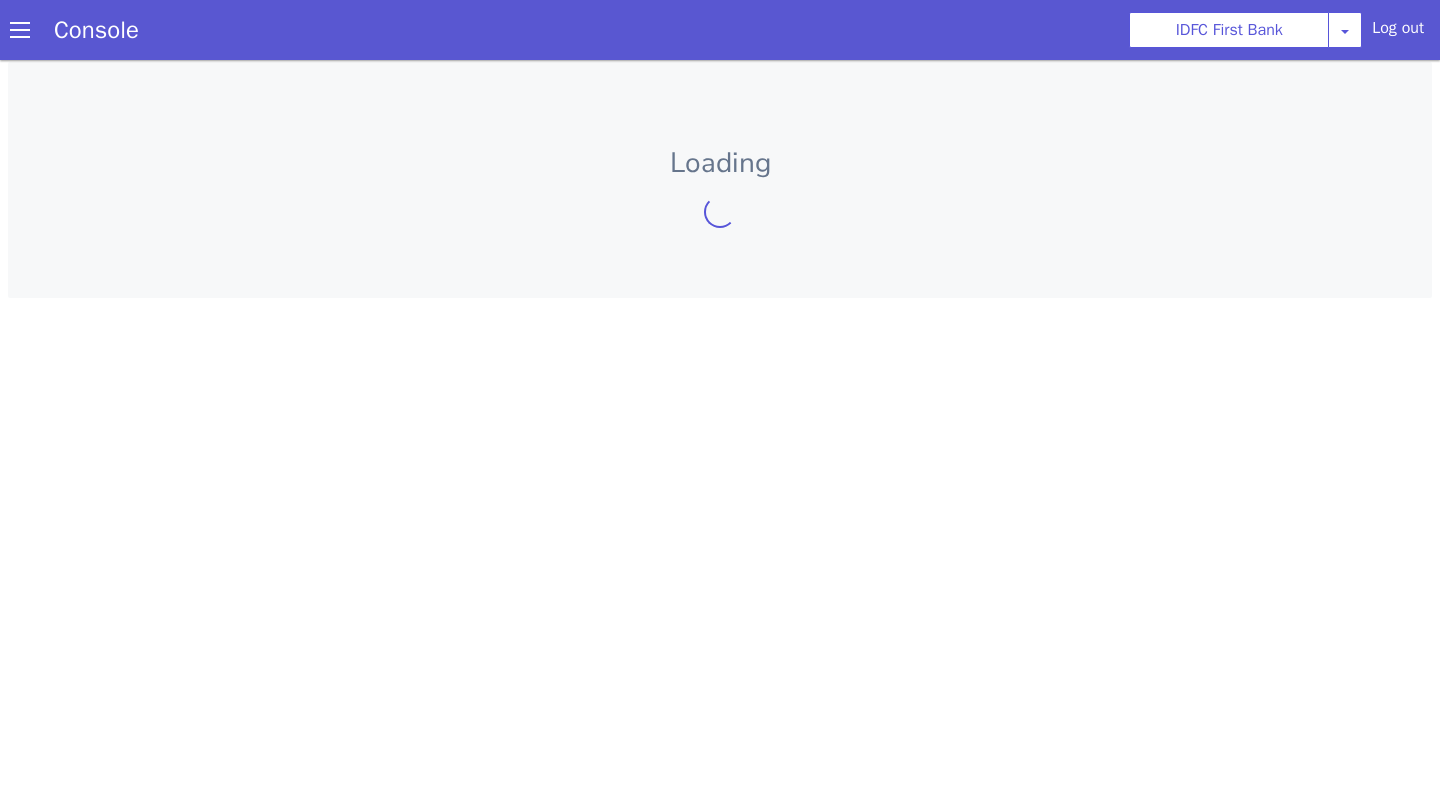 scroll, scrollTop: 0, scrollLeft: 0, axis: both 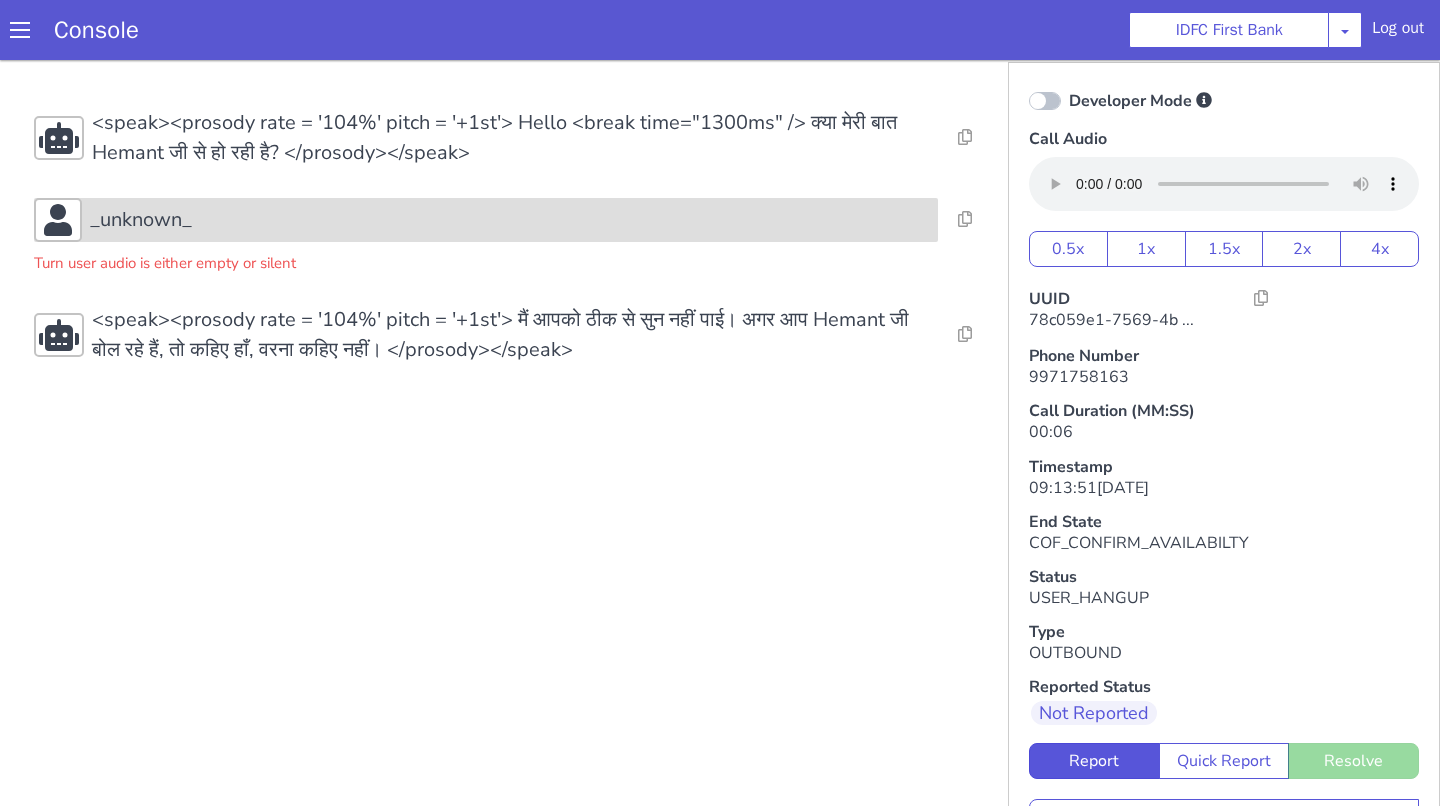 click on "_unknown_" at bounding box center [510, 220] 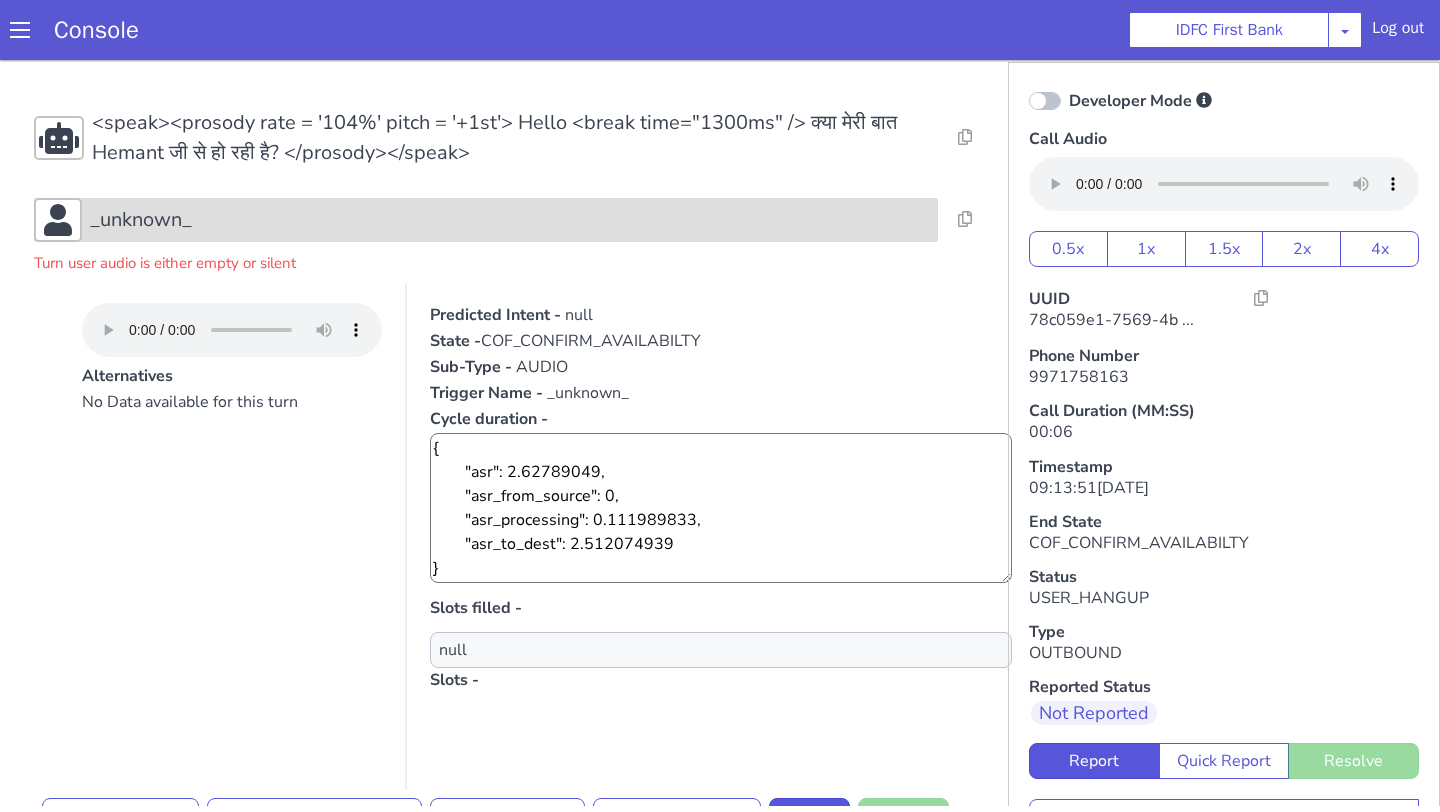 click on "_unknown_" at bounding box center (486, 220) 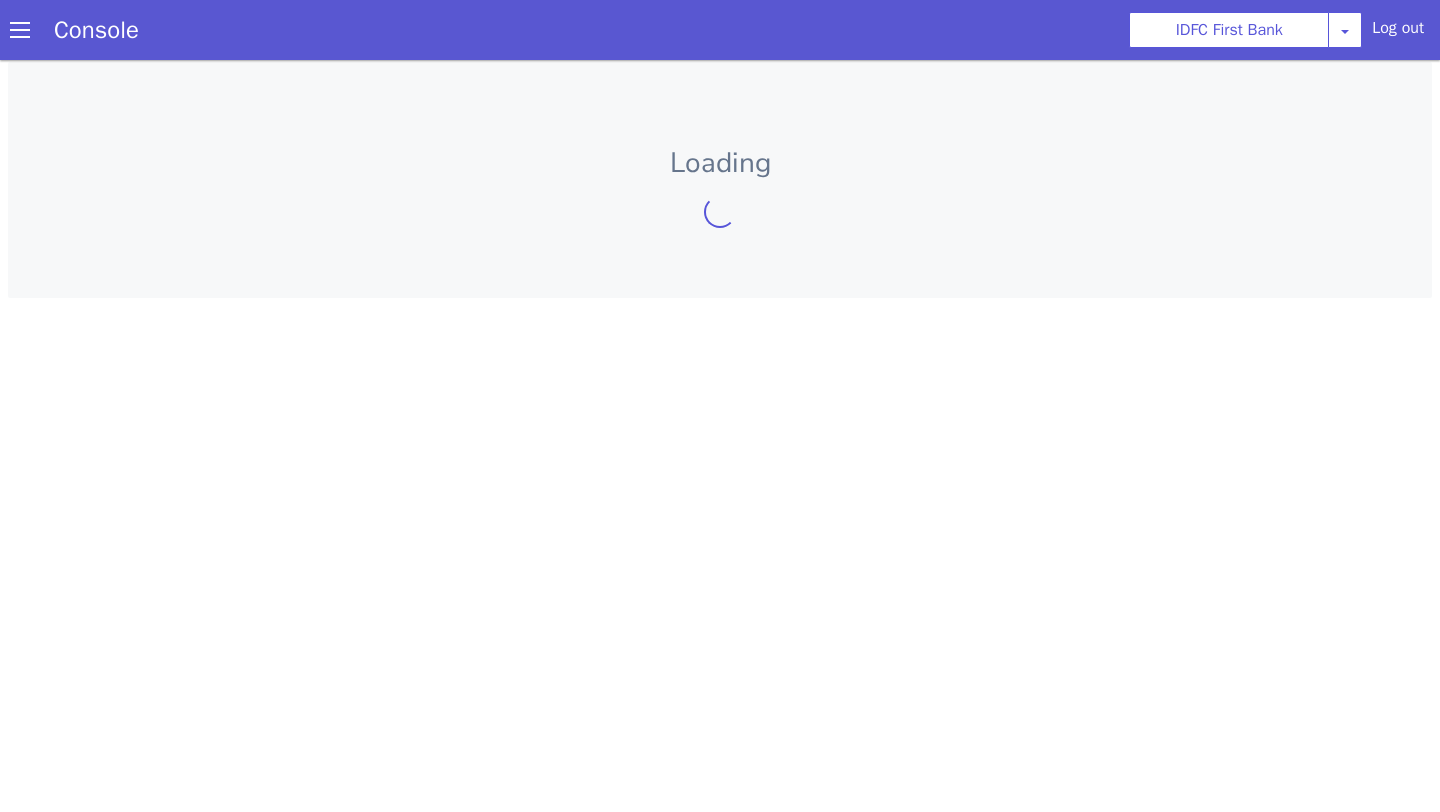 scroll, scrollTop: 0, scrollLeft: 0, axis: both 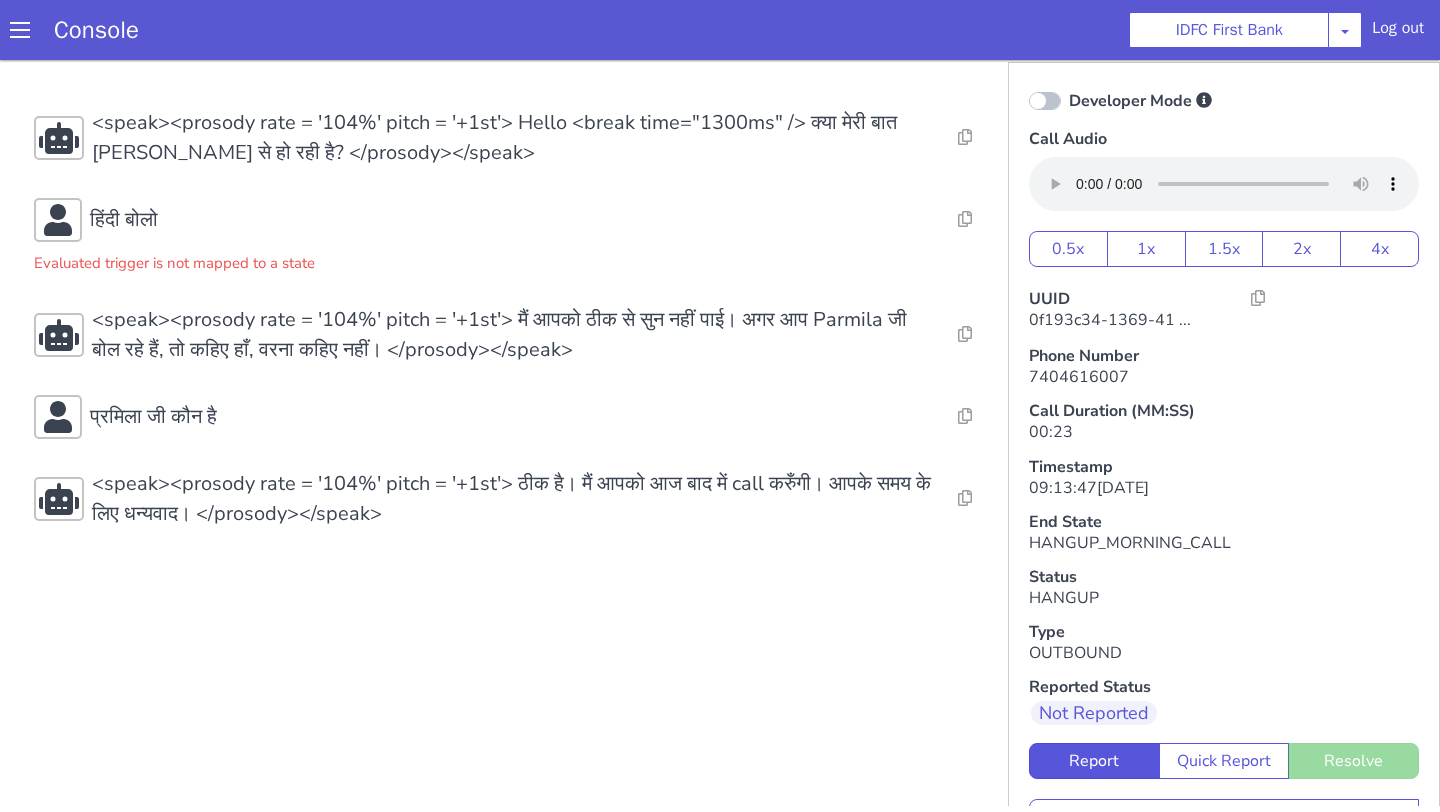 click on "Developer Mode Call Audio 0.5x 1x 1.5x 2x 4x UUID 0f193c34-1369-41 ... Phone Number [PHONE_NUMBER] Call Duration (MM:SS) 00:23 Timestamp 09:13:47[DATE] End State HANGUP_MORNING_CALL Status HANGUP Type OUTBOUND Reported Status Not Reported Report Quick Report Resolve View Call Metadata Download Call Metadata (.zip)" at bounding box center [1224, 487] 